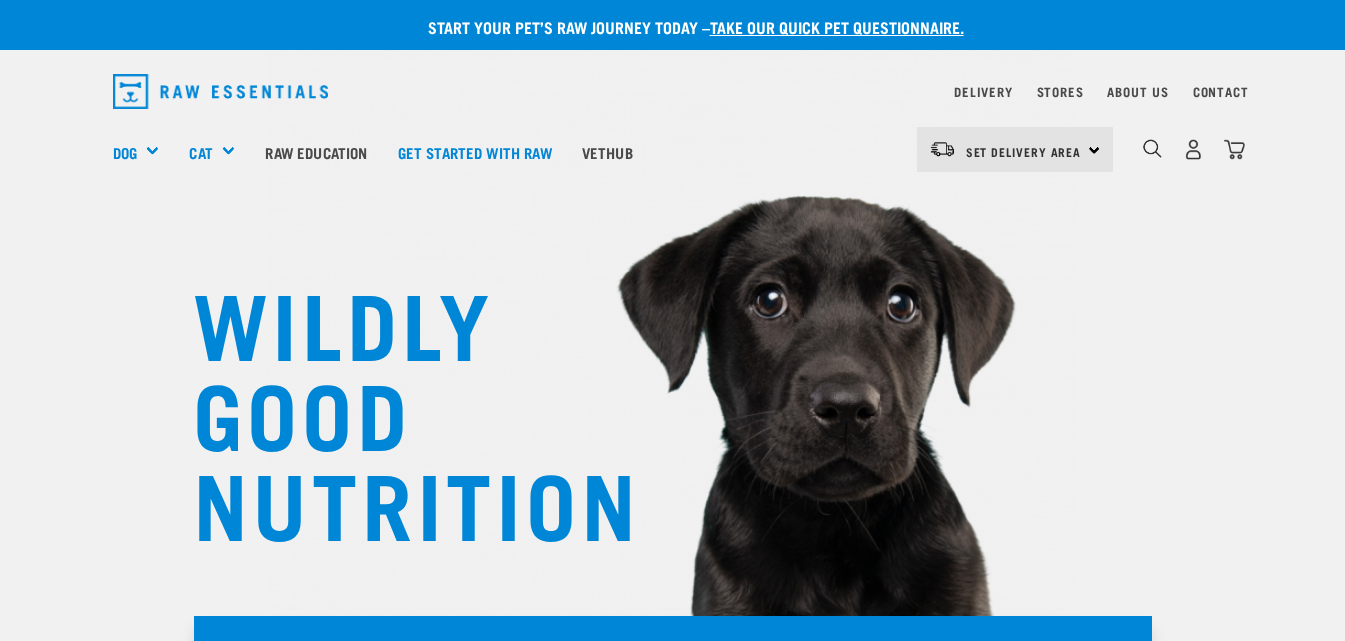 scroll, scrollTop: 0, scrollLeft: 0, axis: both 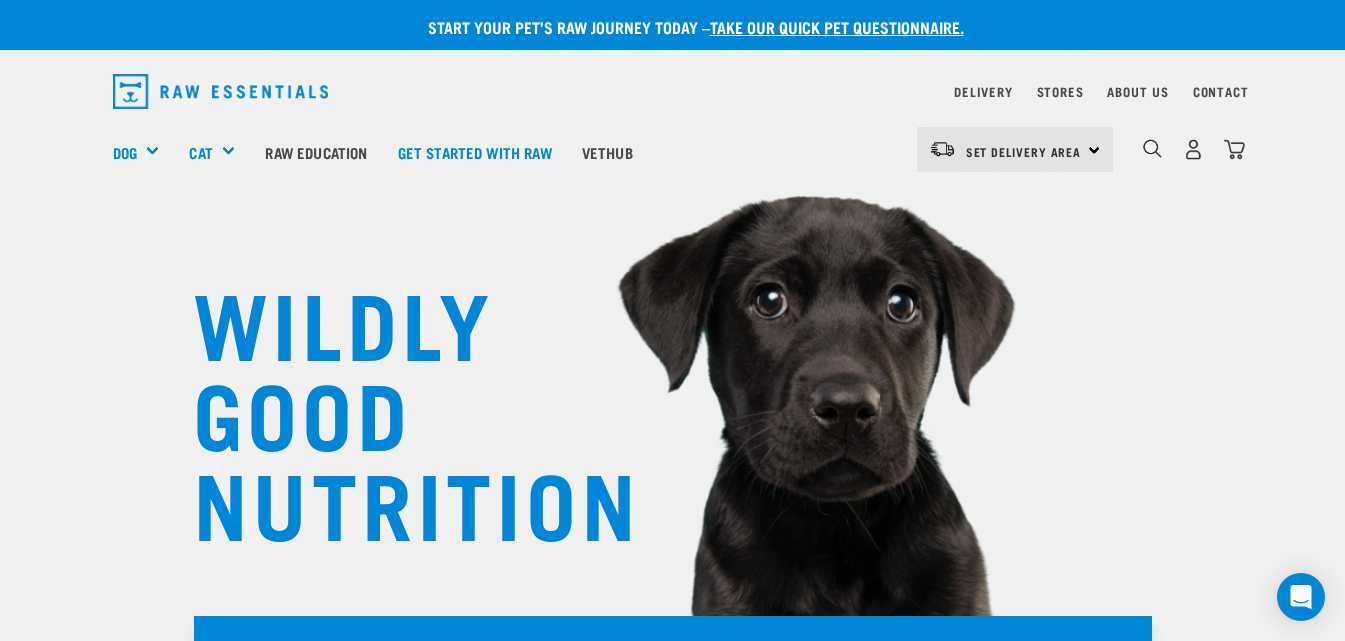 click on "Set Delivery Area
North Island
South Island" at bounding box center [1015, 149] 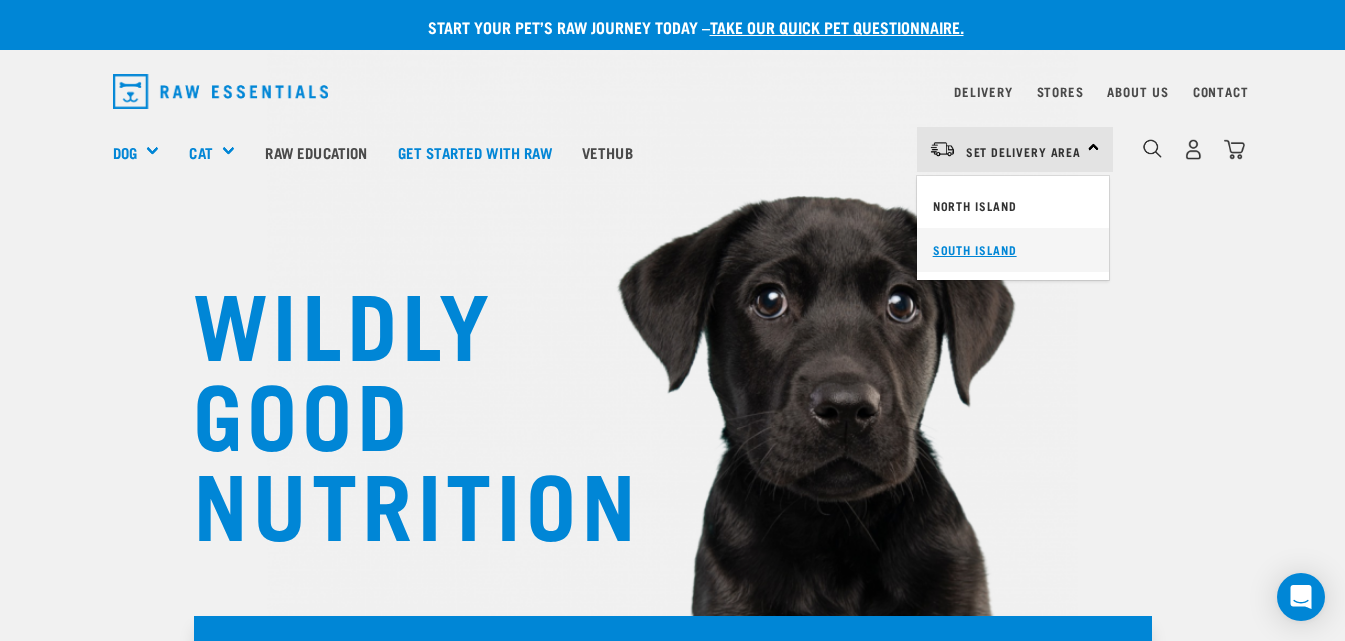 click on "South Island" at bounding box center (1013, 250) 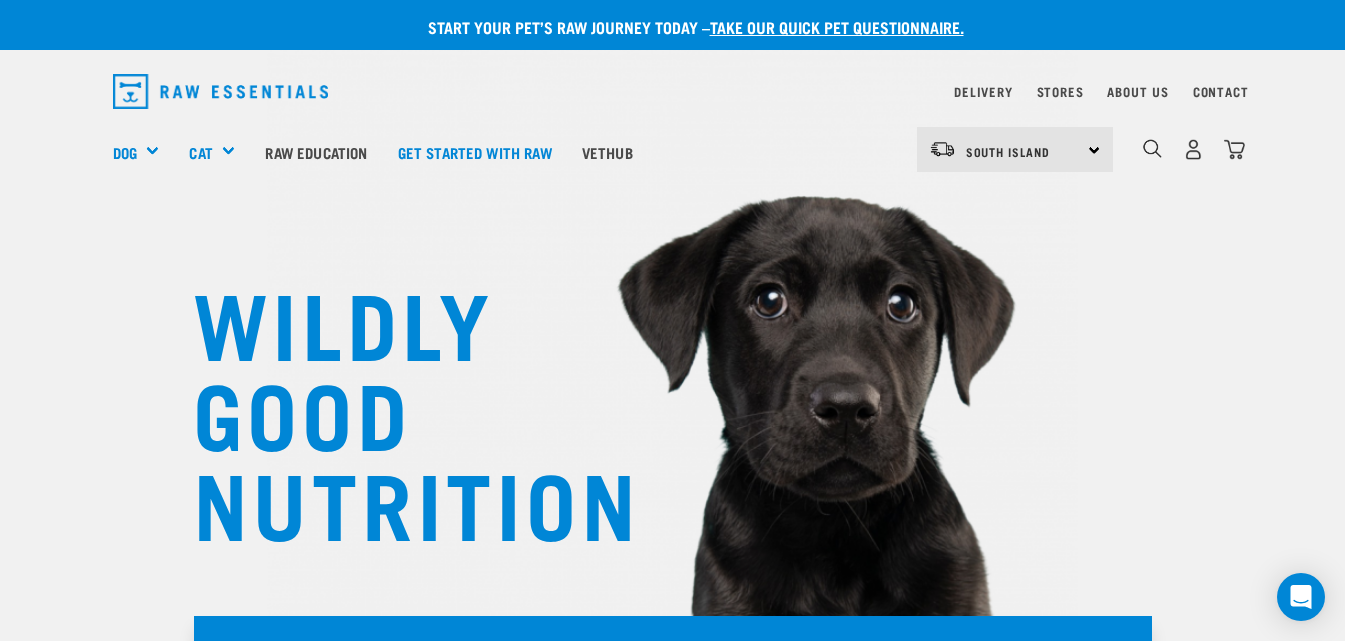 scroll, scrollTop: 0, scrollLeft: 0, axis: both 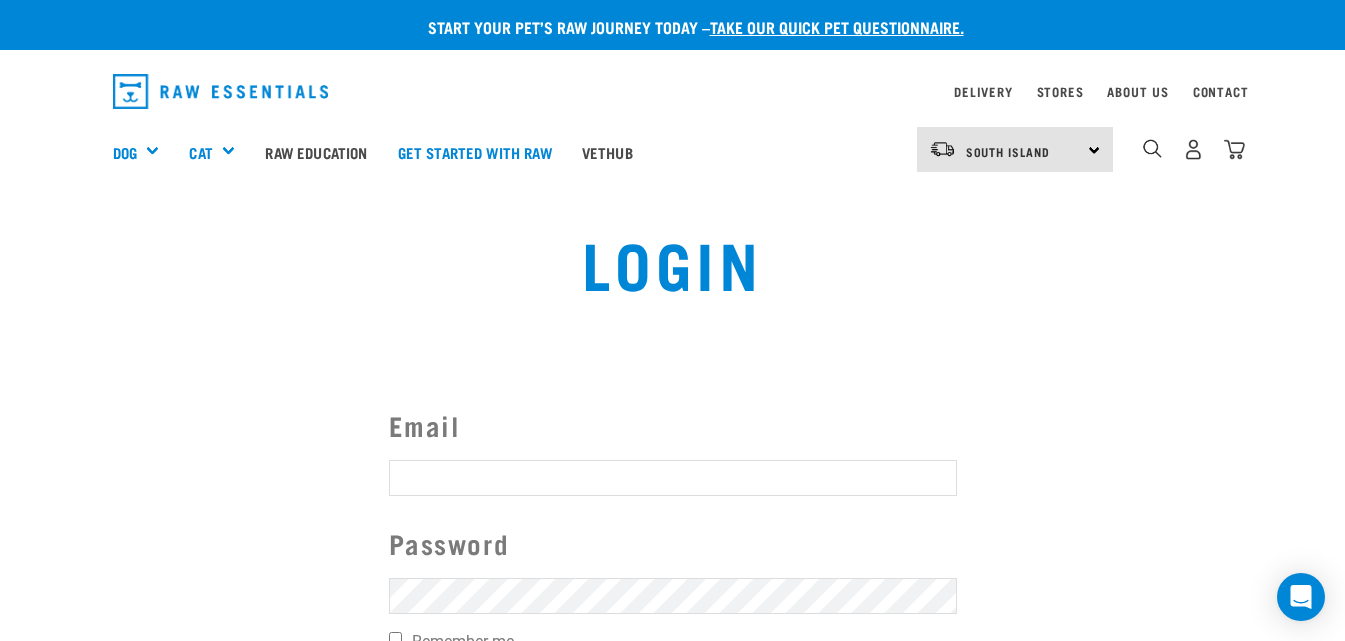 click on "Email" at bounding box center [673, 478] 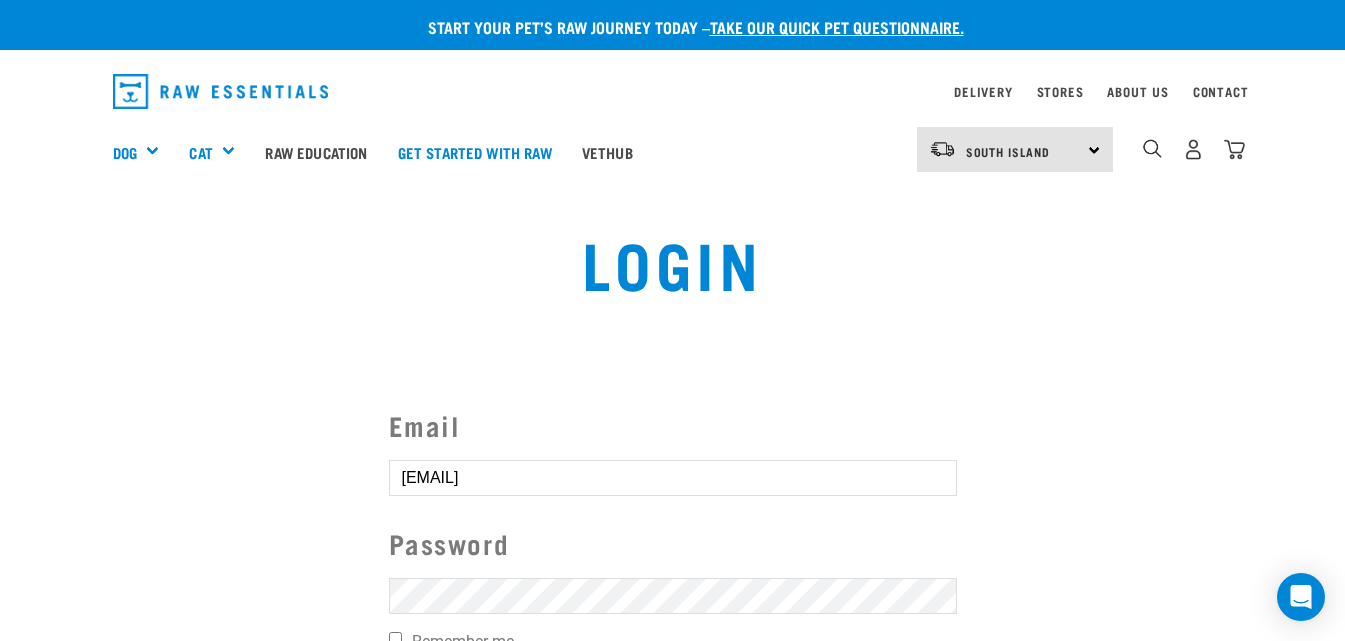 type on "[EMAIL]" 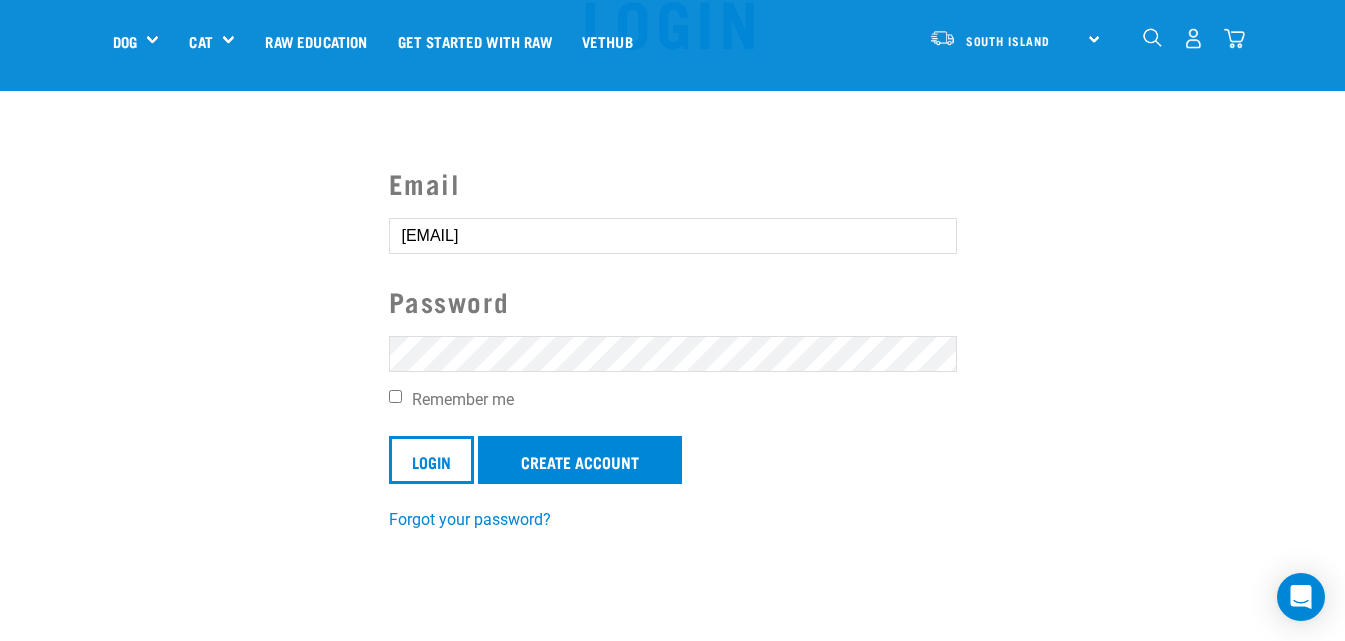 click on "Remember me" at bounding box center (395, 396) 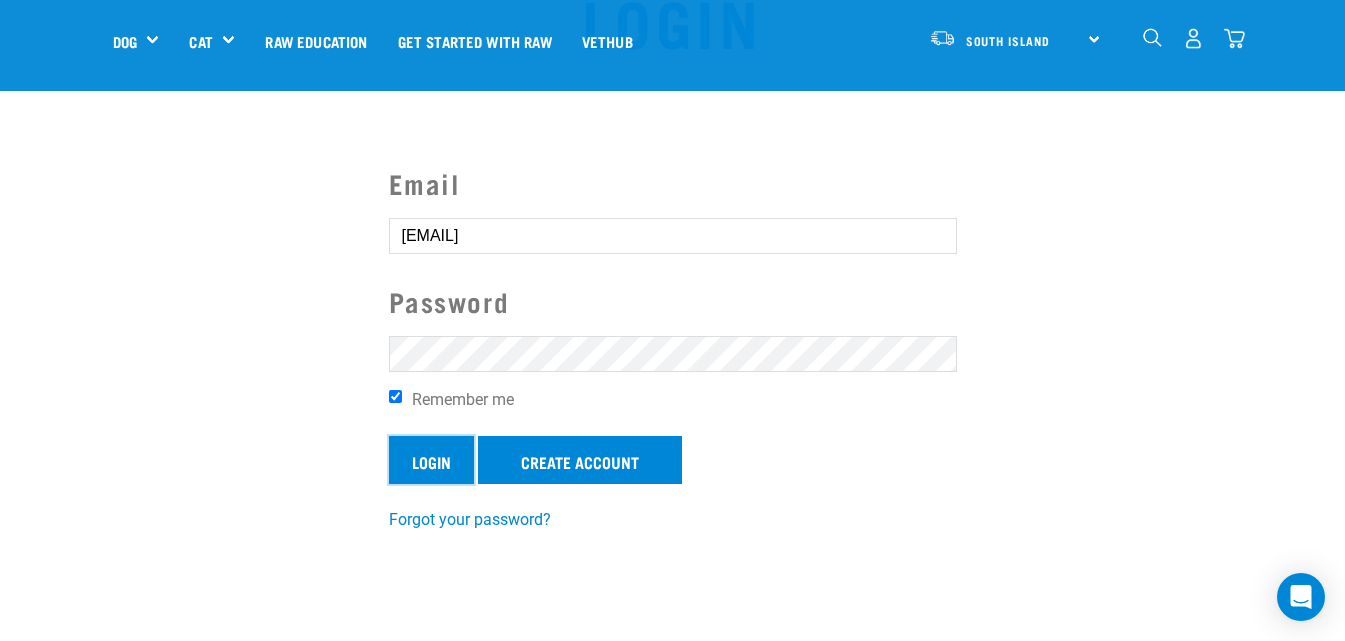 click on "Login" at bounding box center (431, 460) 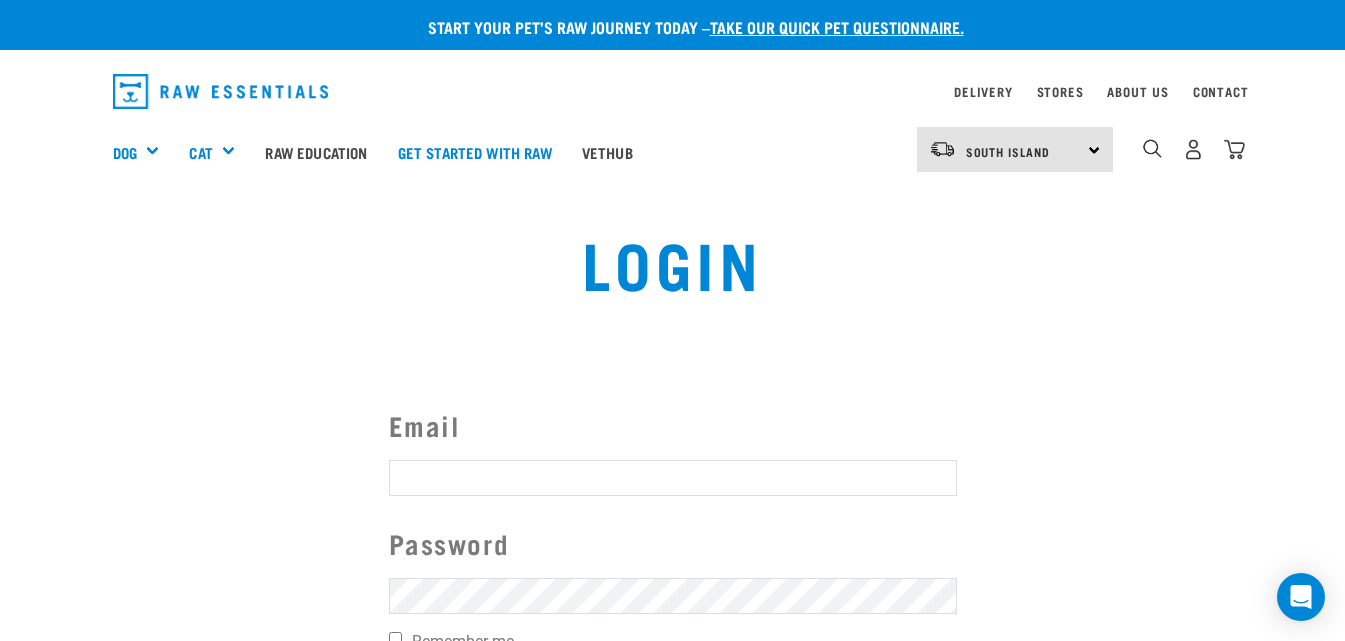 scroll, scrollTop: 0, scrollLeft: 0, axis: both 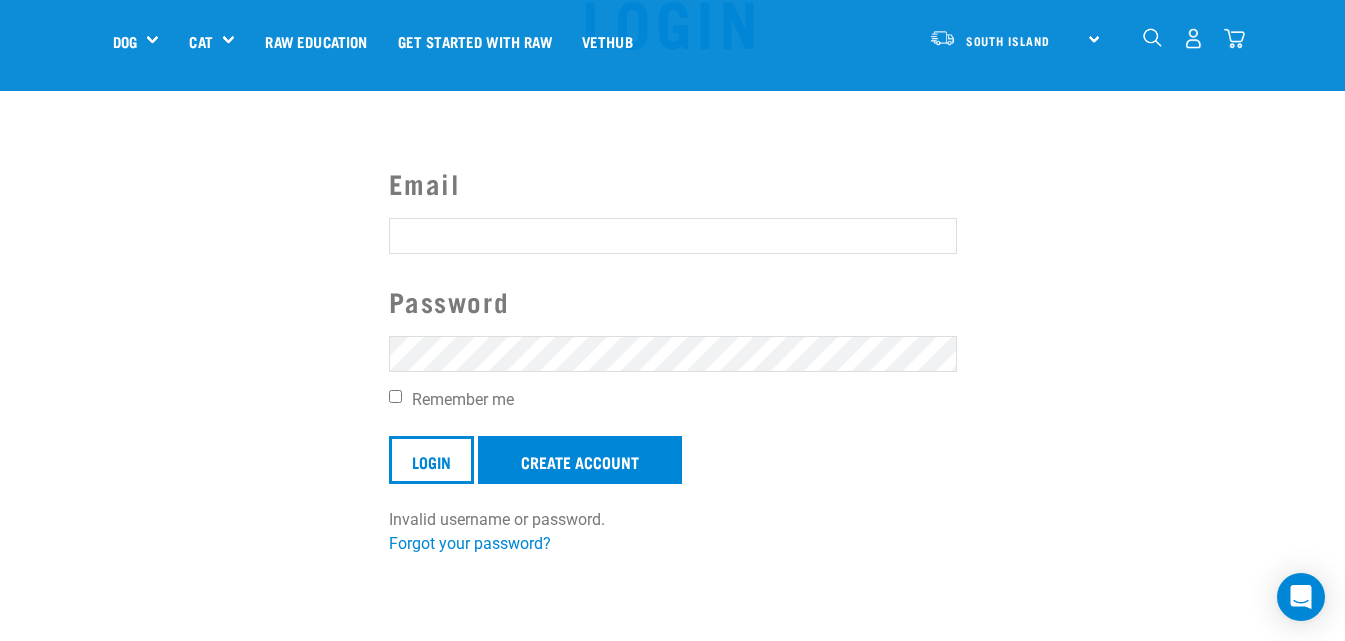 click on "Email" at bounding box center (673, 236) 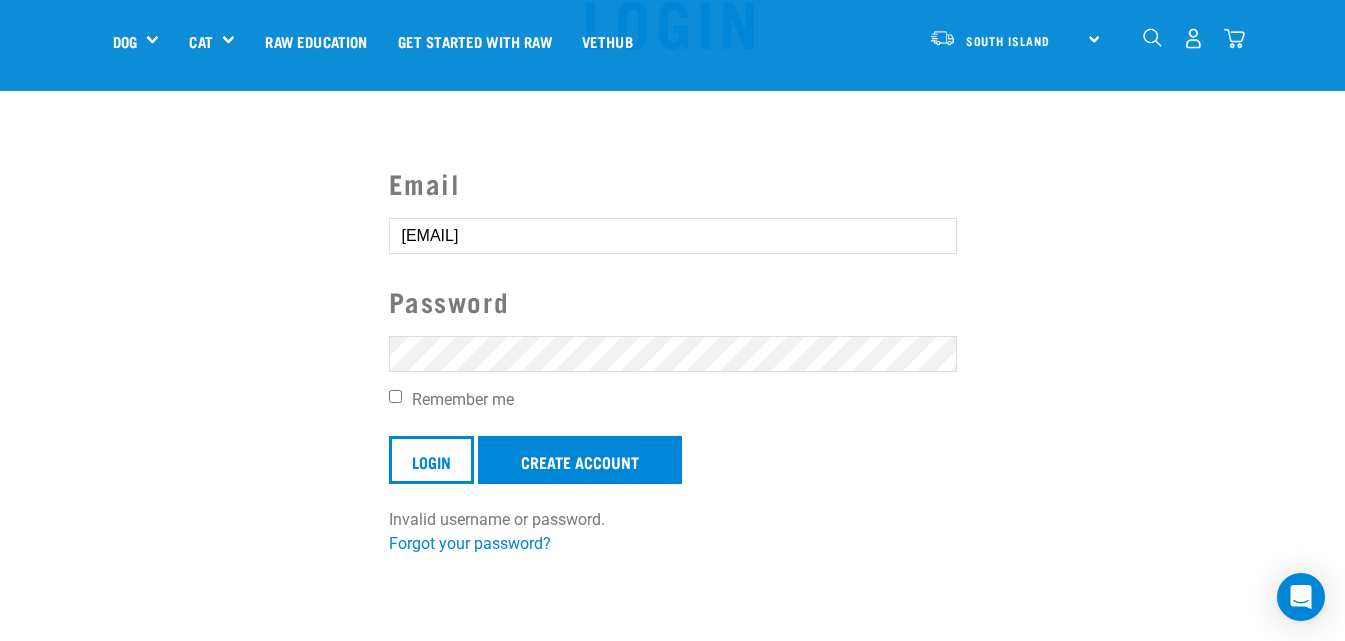 type on "[EMAIL]" 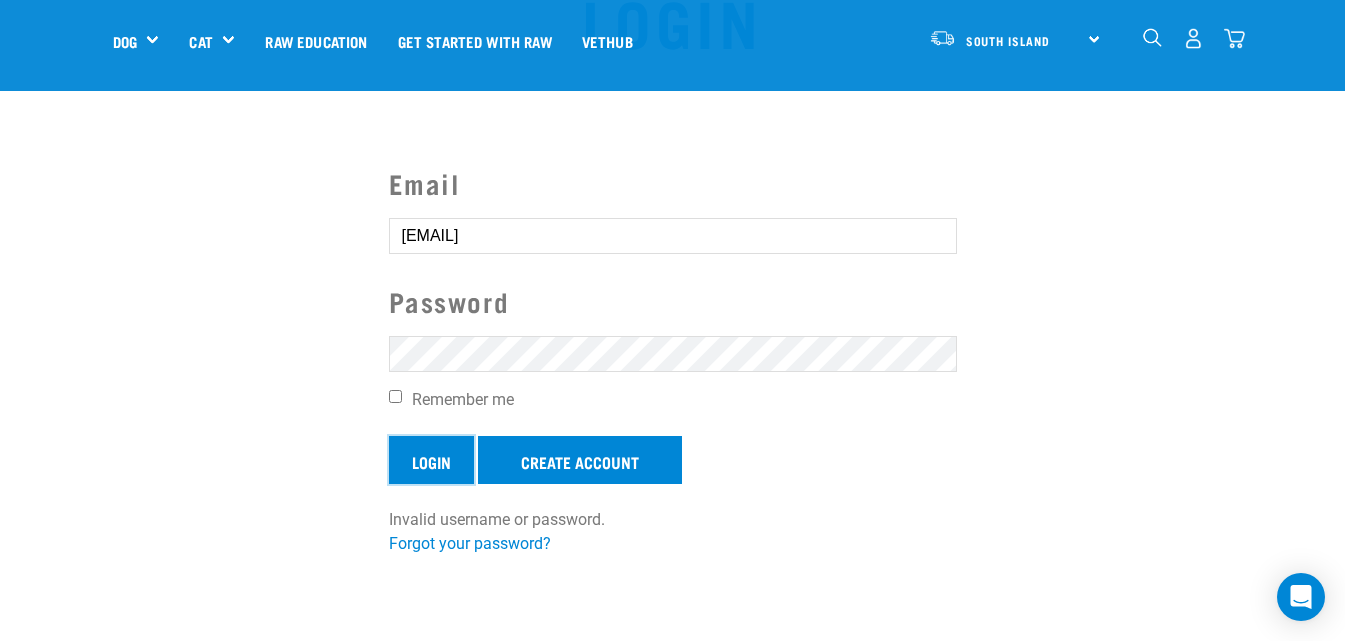 click on "Login" at bounding box center (431, 460) 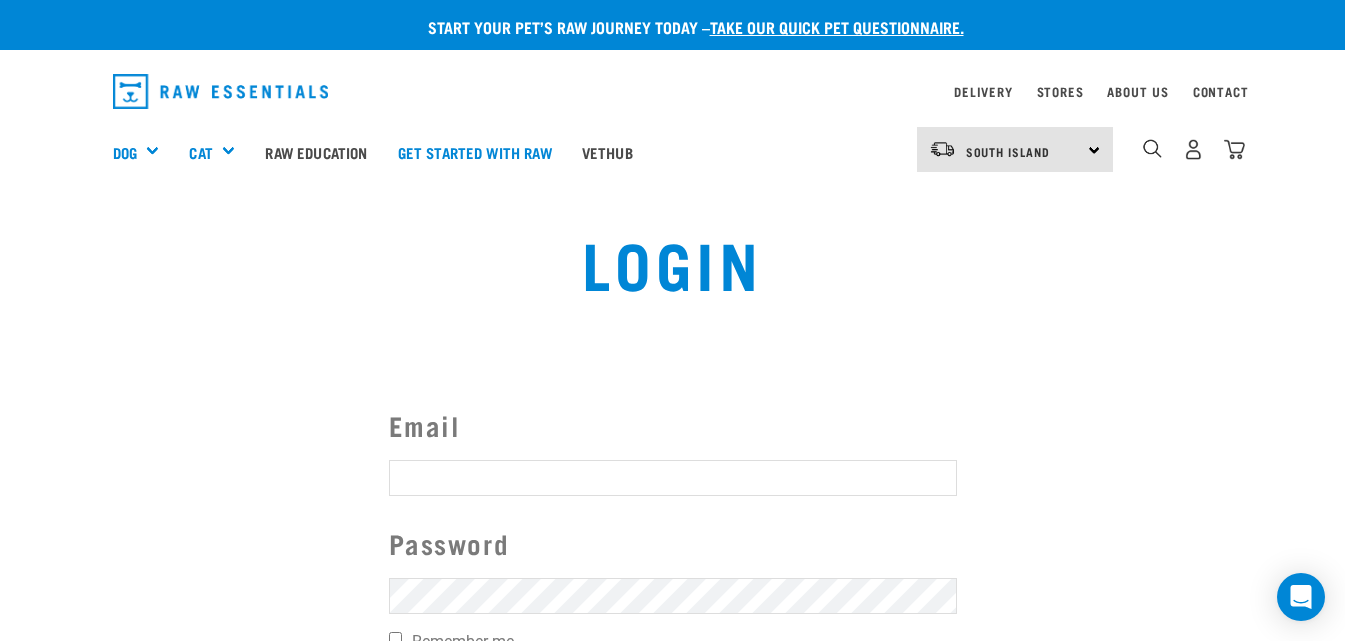 scroll, scrollTop: 0, scrollLeft: 0, axis: both 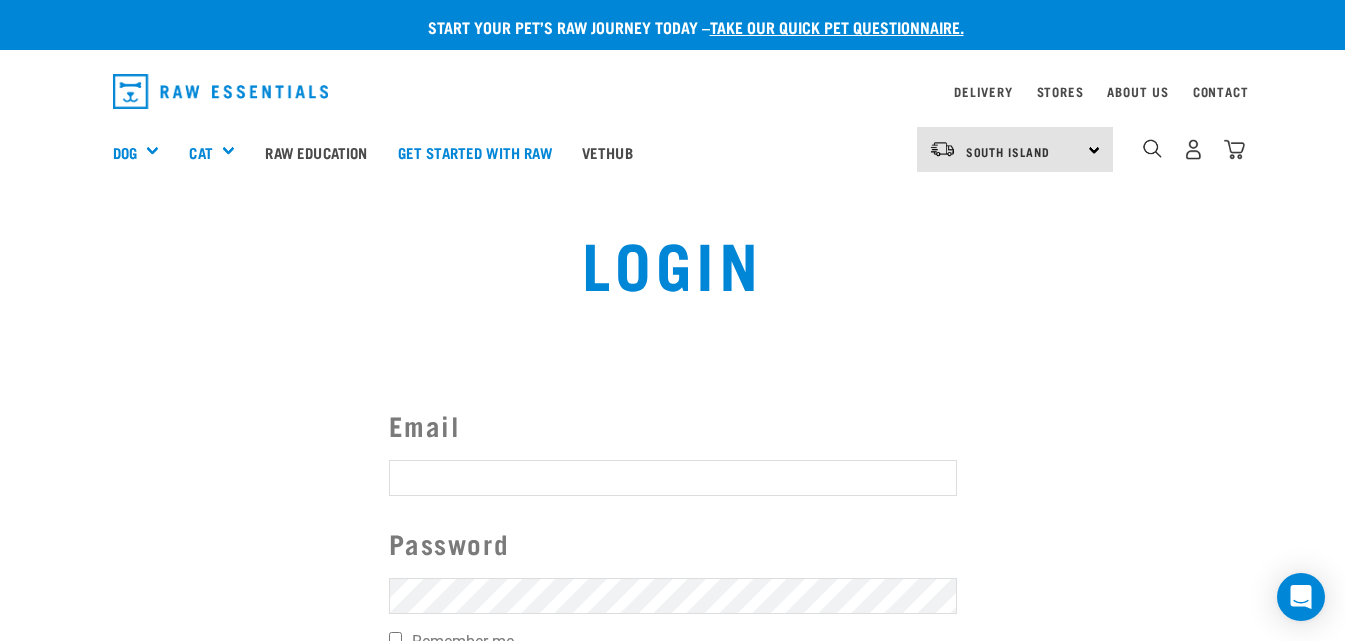 click at bounding box center (36, 273) 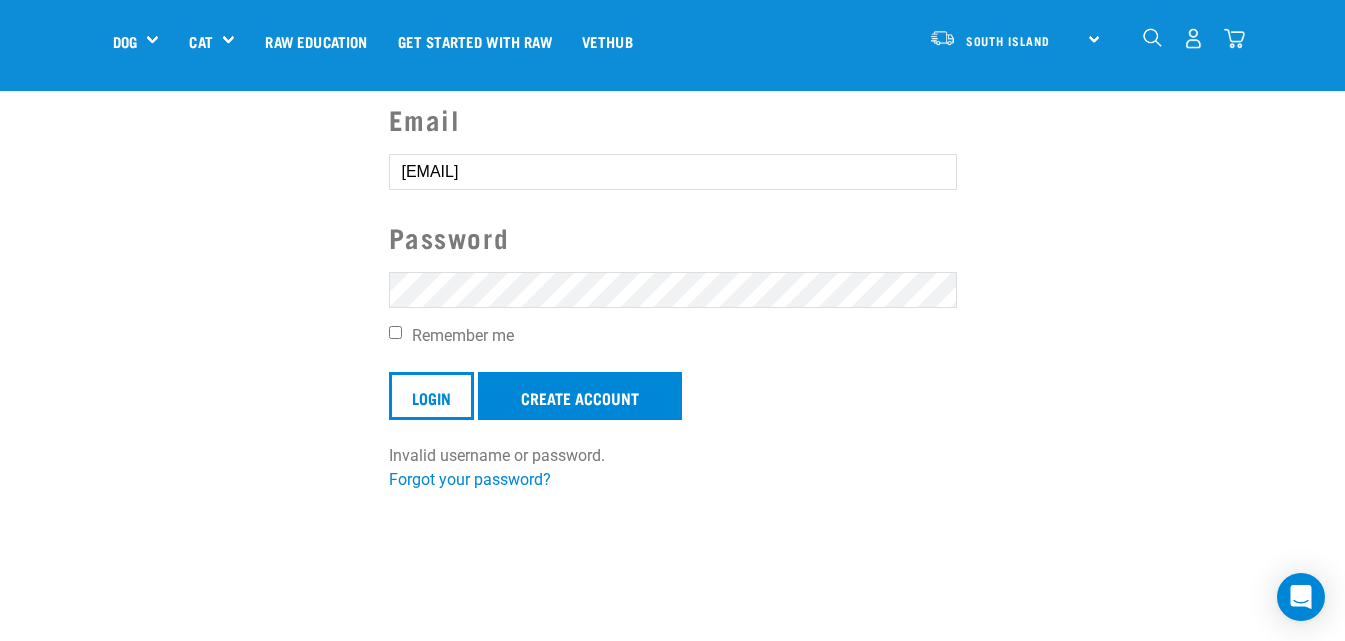 scroll, scrollTop: 200, scrollLeft: 0, axis: vertical 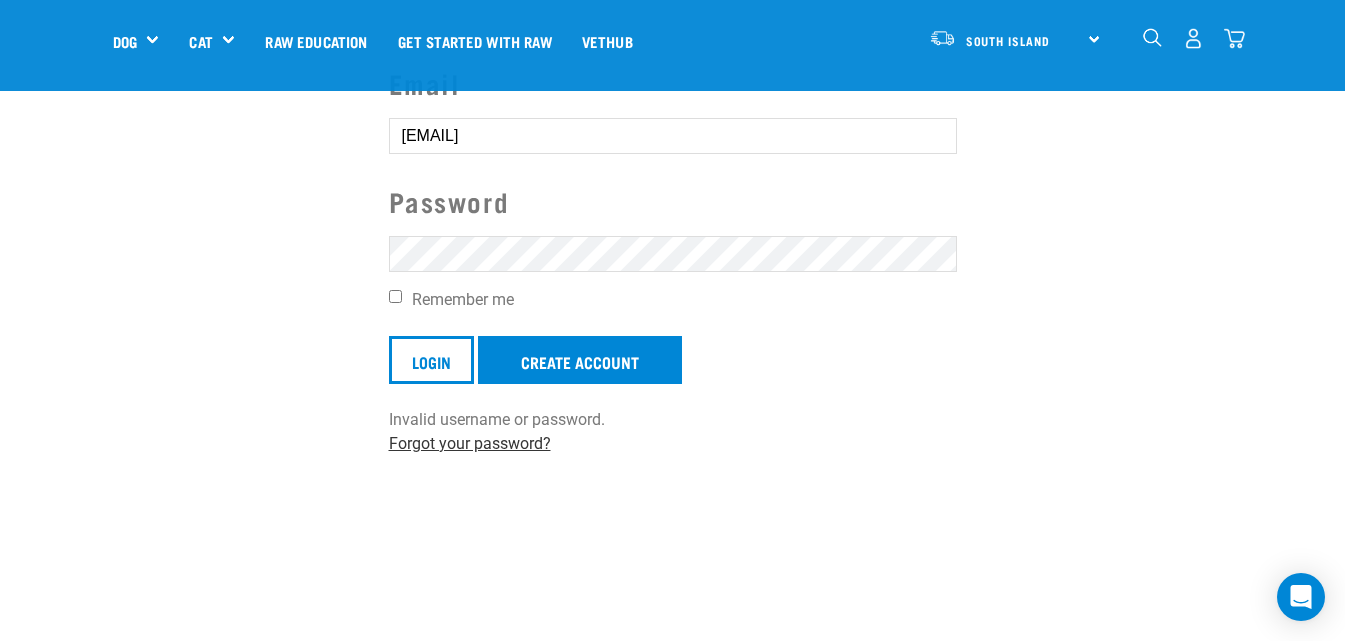 type on "dunbarjanine@gmail.com" 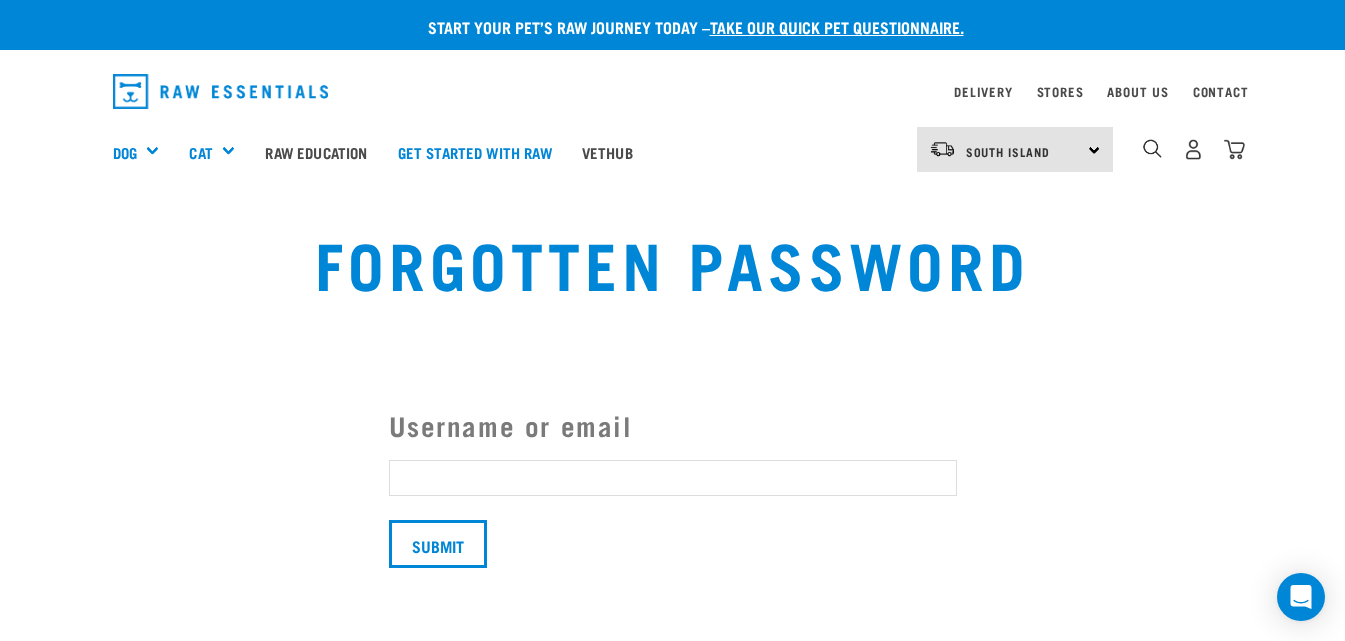 scroll, scrollTop: 0, scrollLeft: 0, axis: both 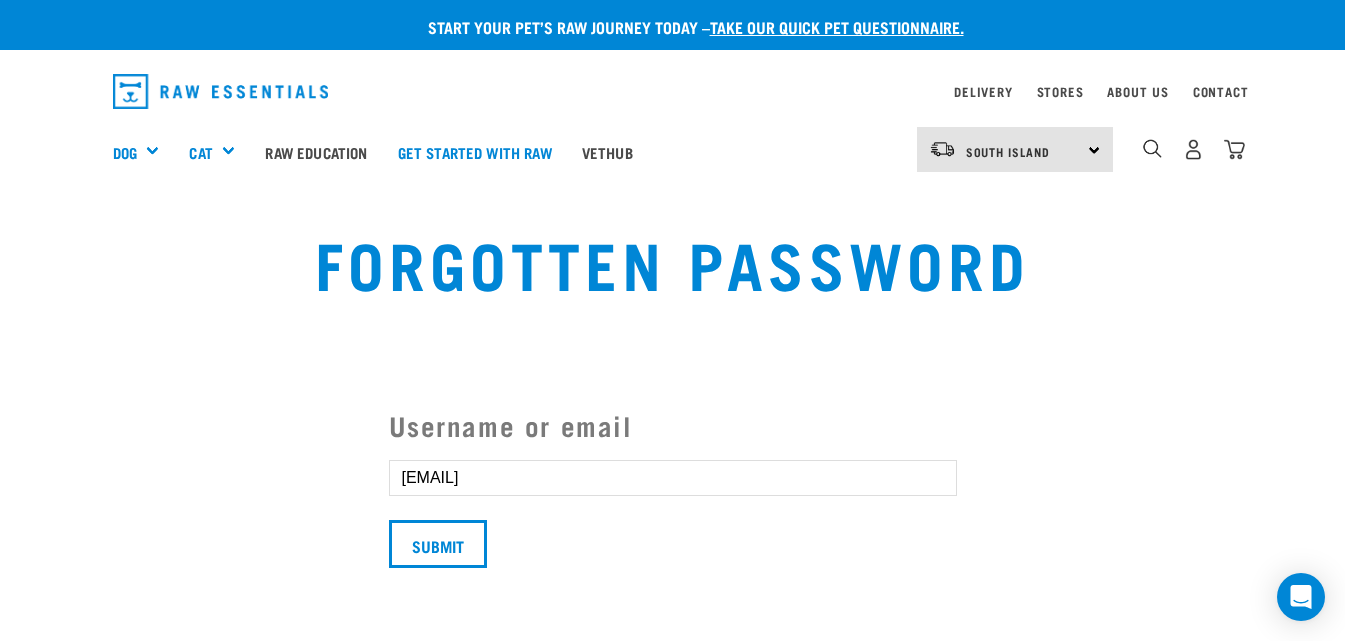 type on "[EMAIL]" 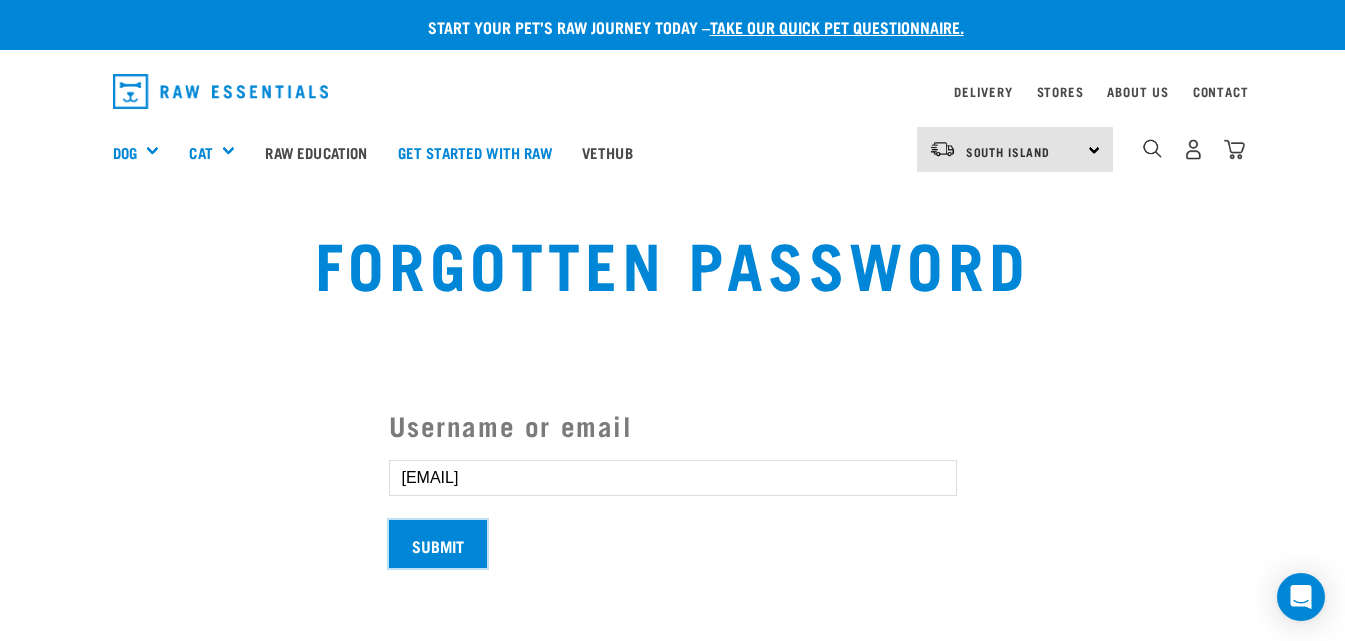click on "Submit" at bounding box center [438, 544] 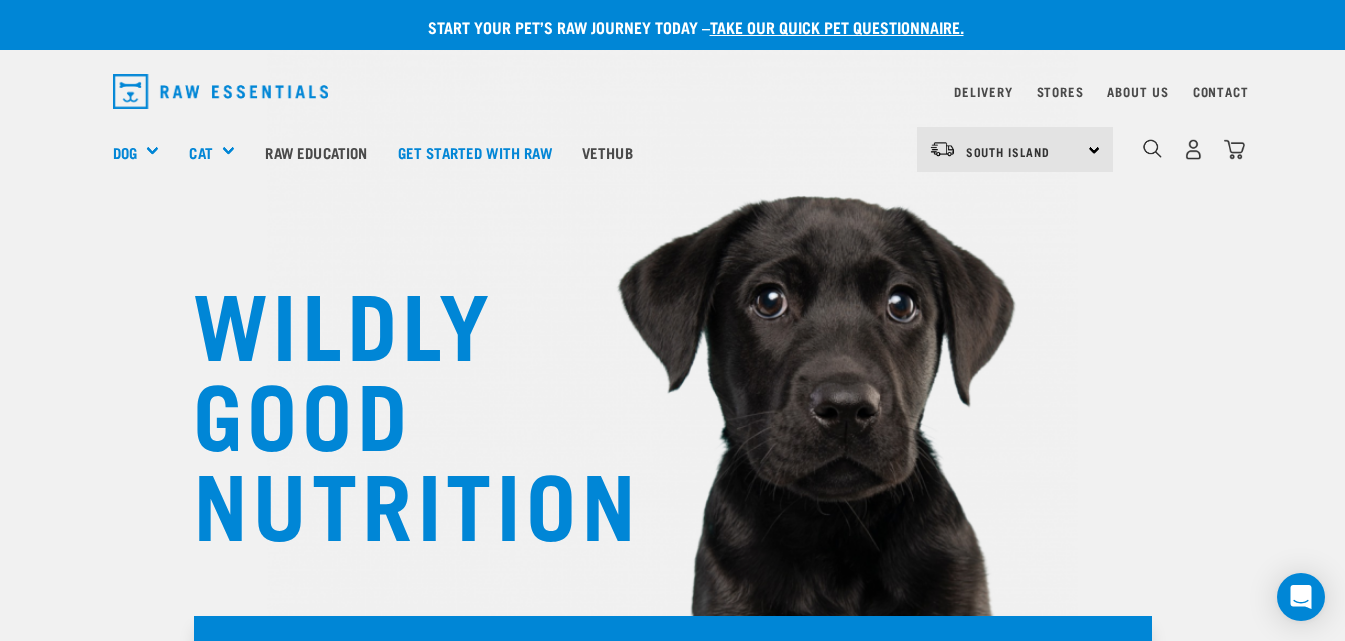 scroll, scrollTop: 0, scrollLeft: 0, axis: both 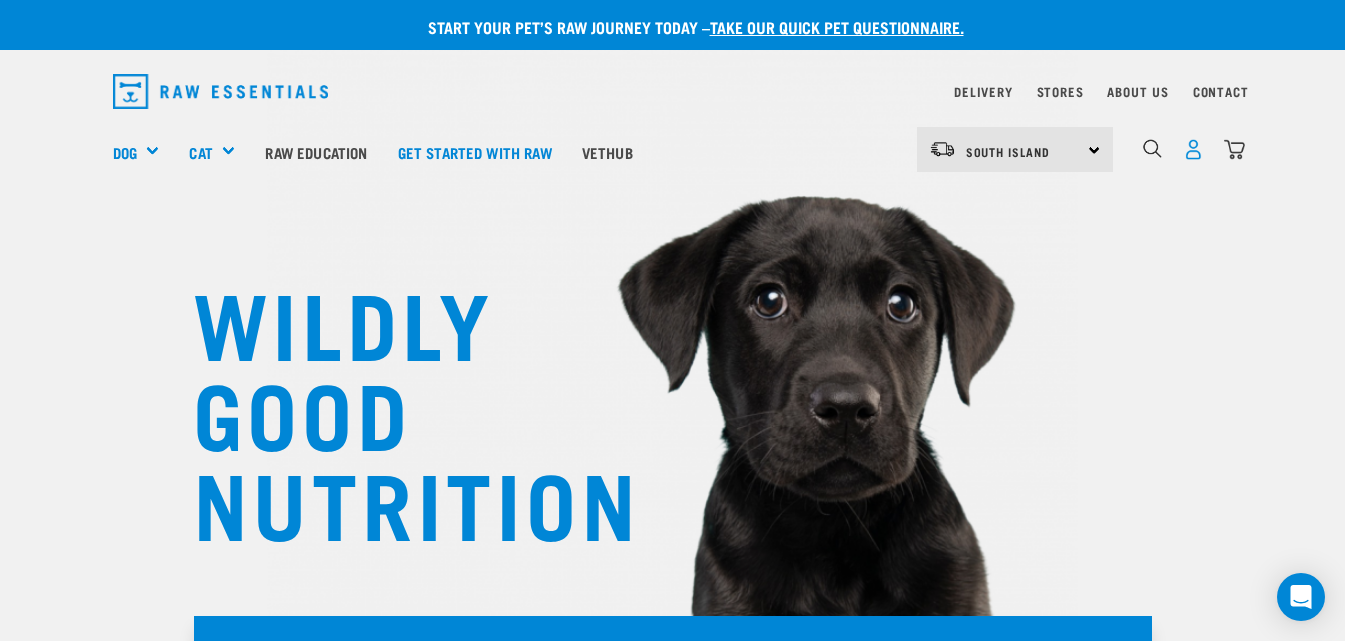 click at bounding box center [1193, 149] 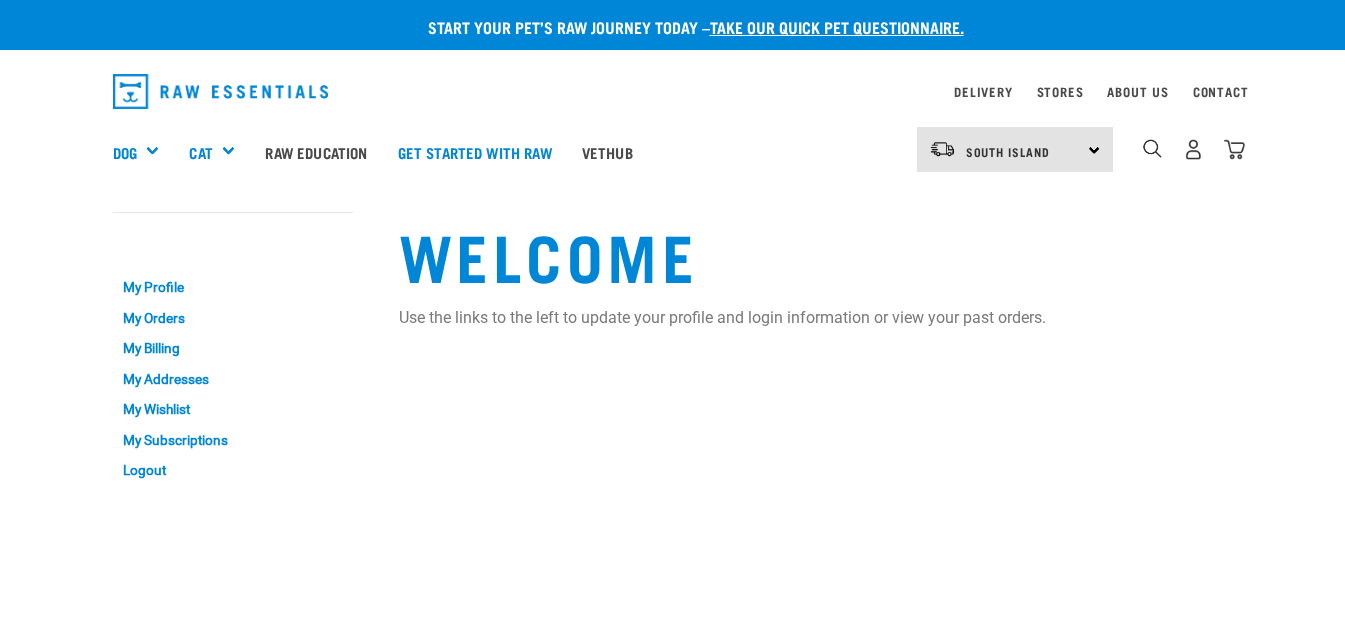 scroll, scrollTop: 0, scrollLeft: 0, axis: both 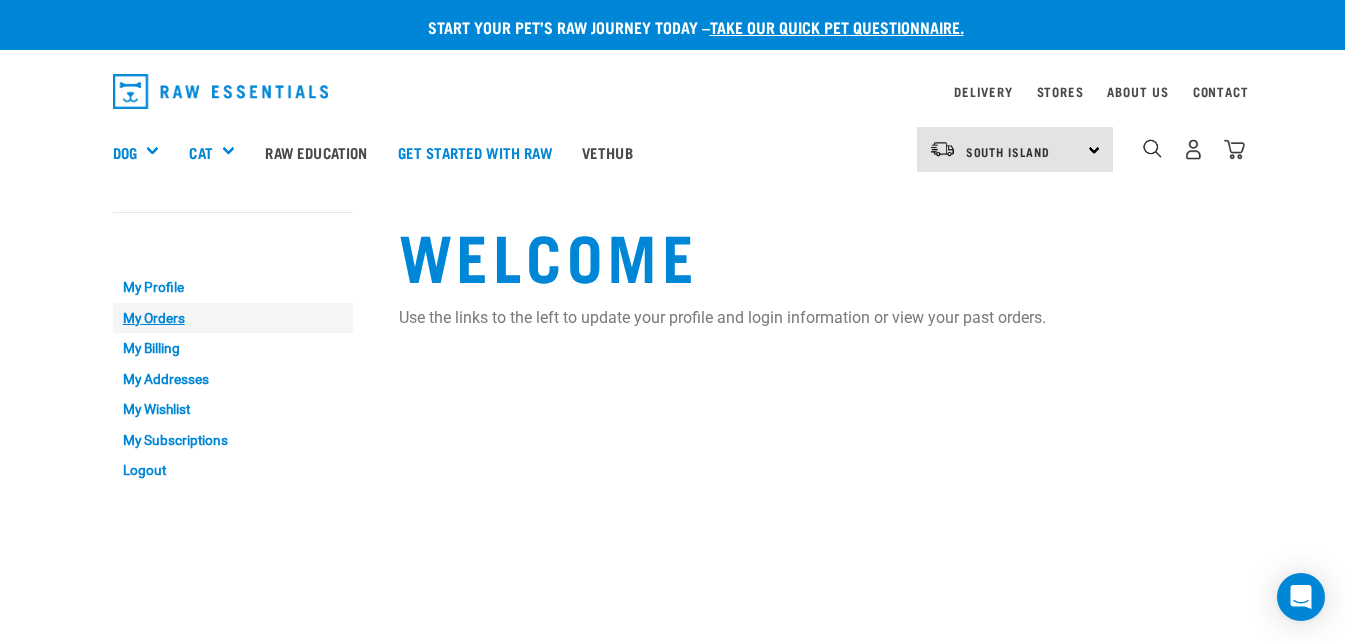 click on "My Orders" at bounding box center (233, 318) 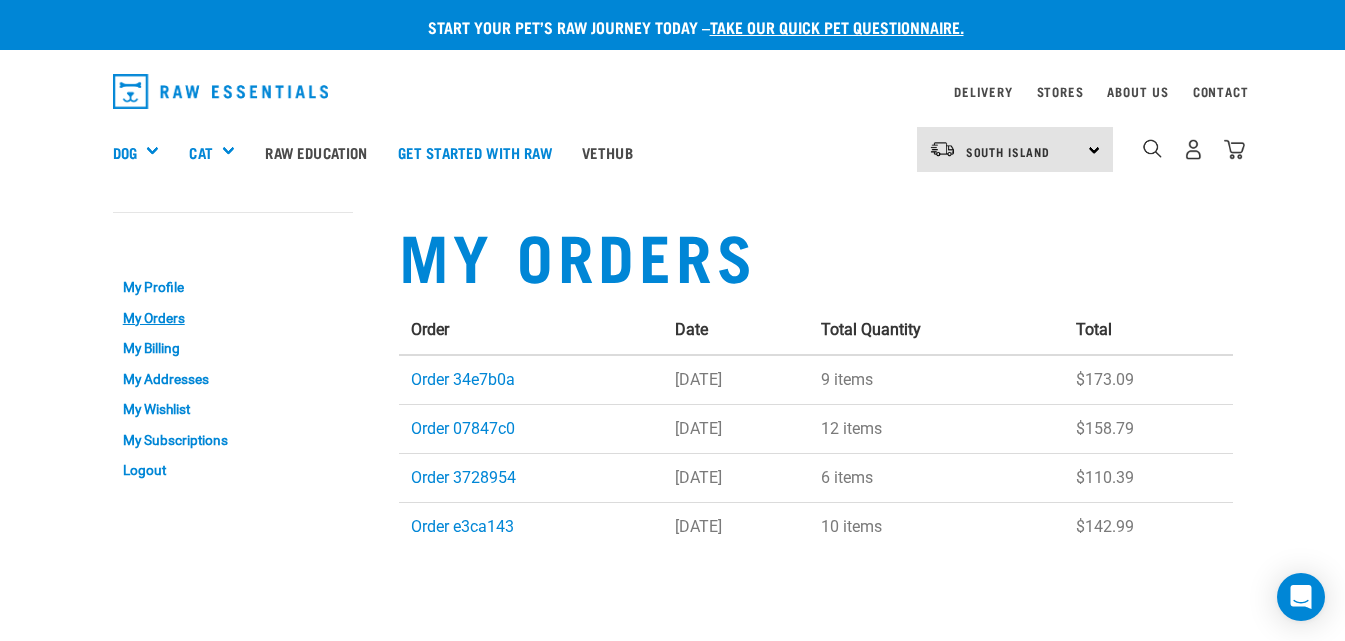 scroll, scrollTop: 0, scrollLeft: 0, axis: both 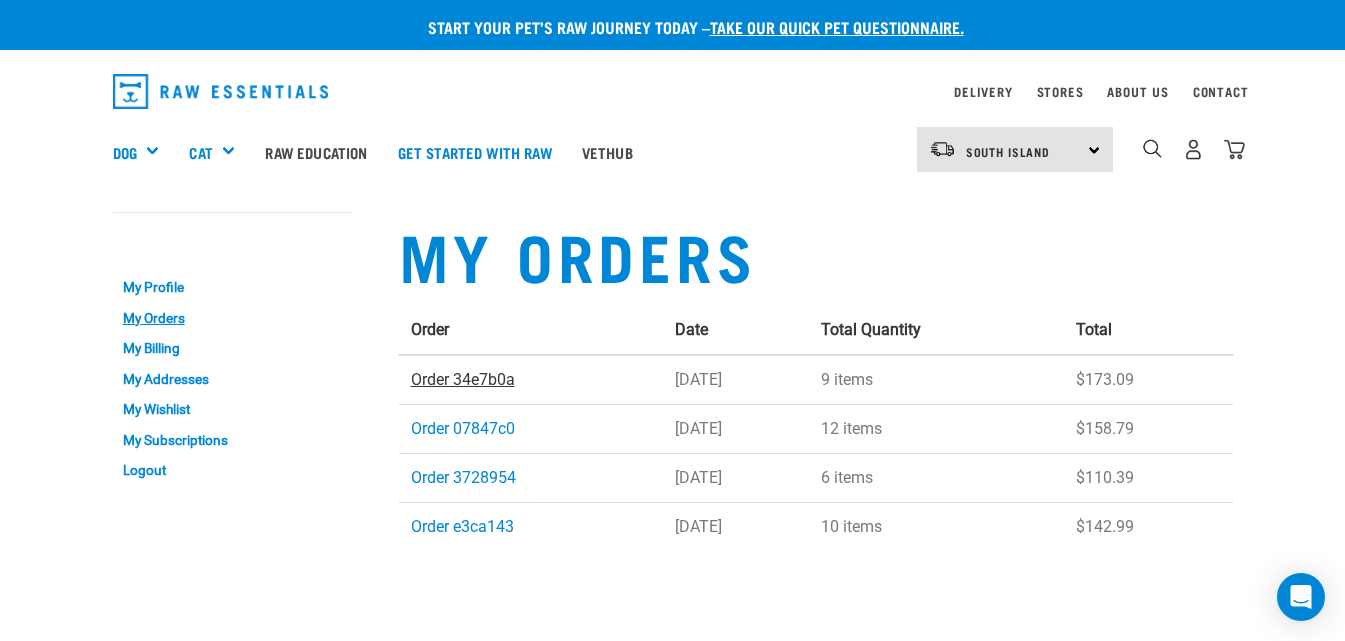 click on "Order 34e7b0a" at bounding box center (463, 379) 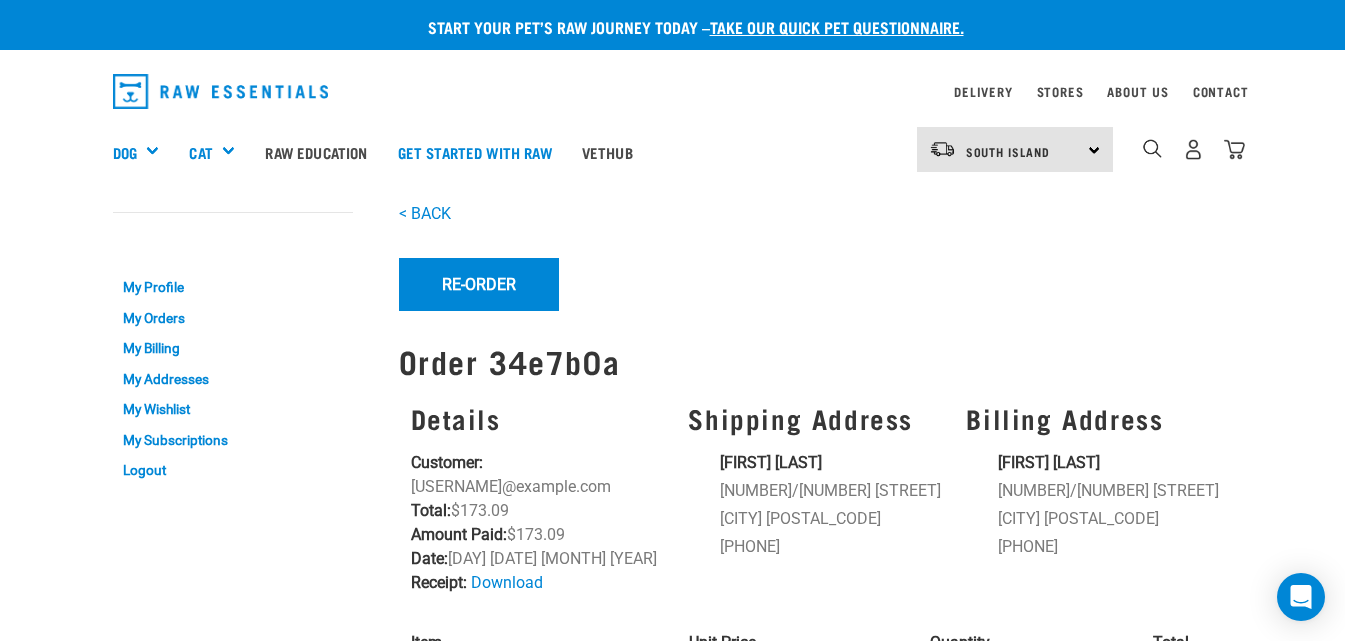 scroll, scrollTop: 0, scrollLeft: 0, axis: both 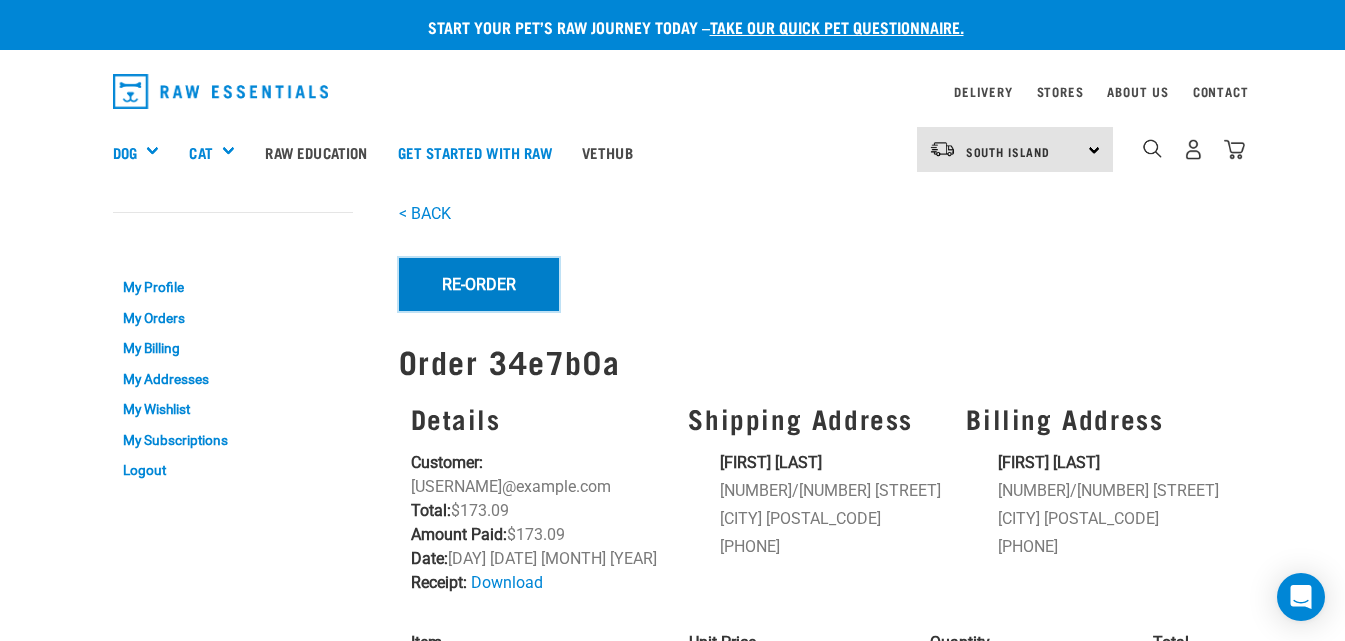 click on "Re-Order" at bounding box center (479, 284) 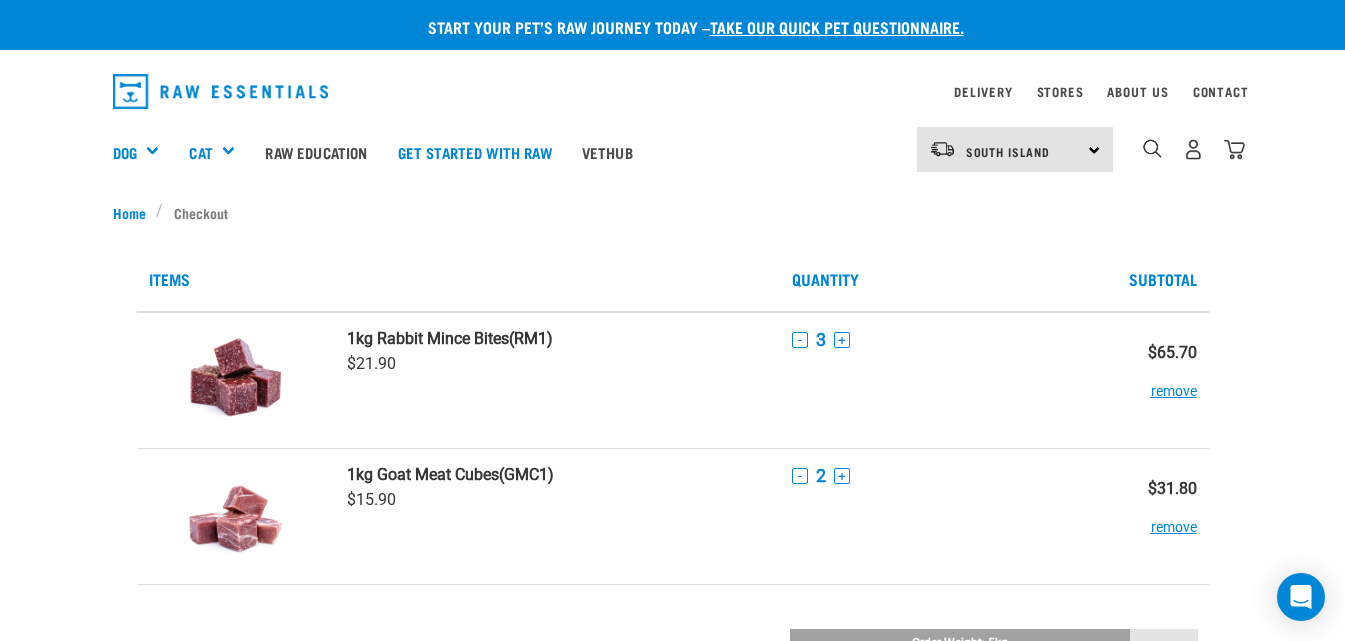 scroll, scrollTop: 0, scrollLeft: 0, axis: both 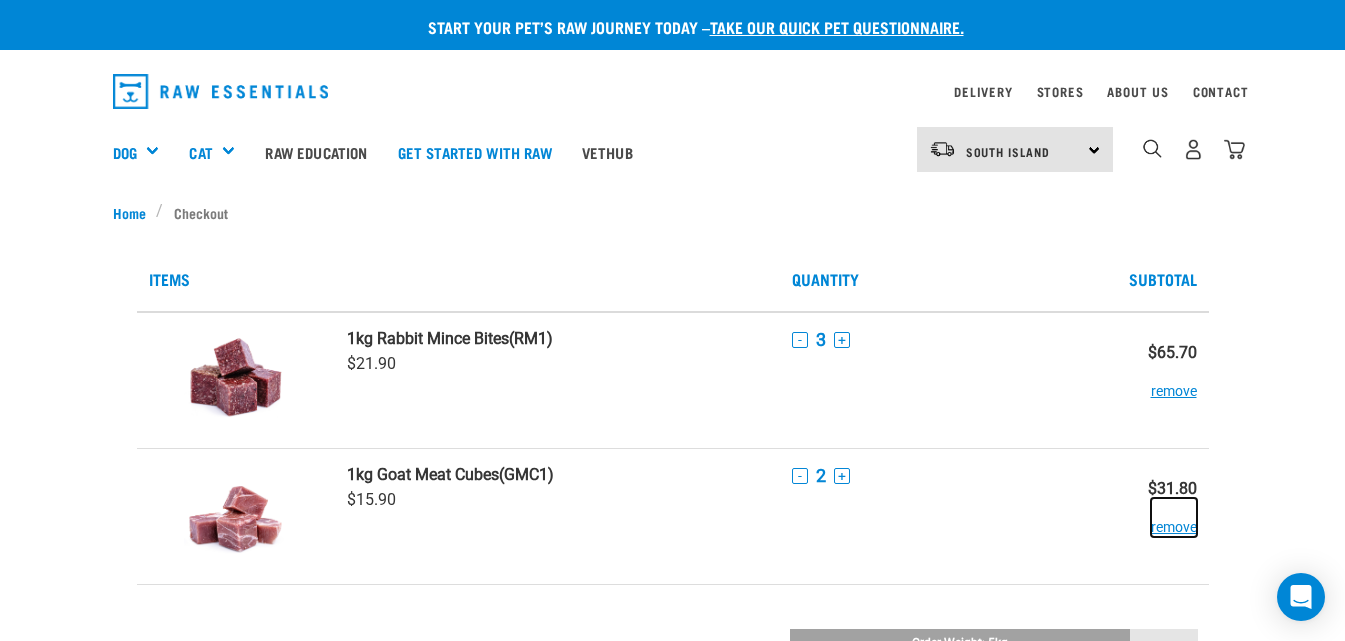 click on "remove" at bounding box center [1174, 517] 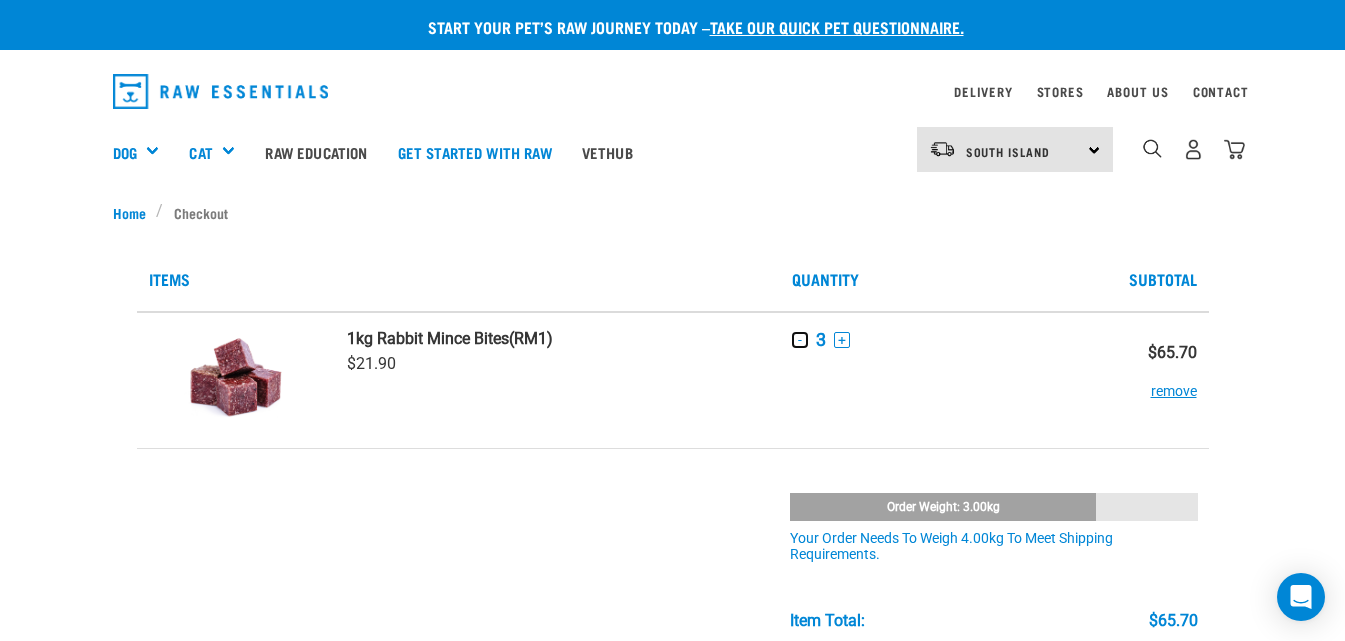 click on "-" at bounding box center (800, 340) 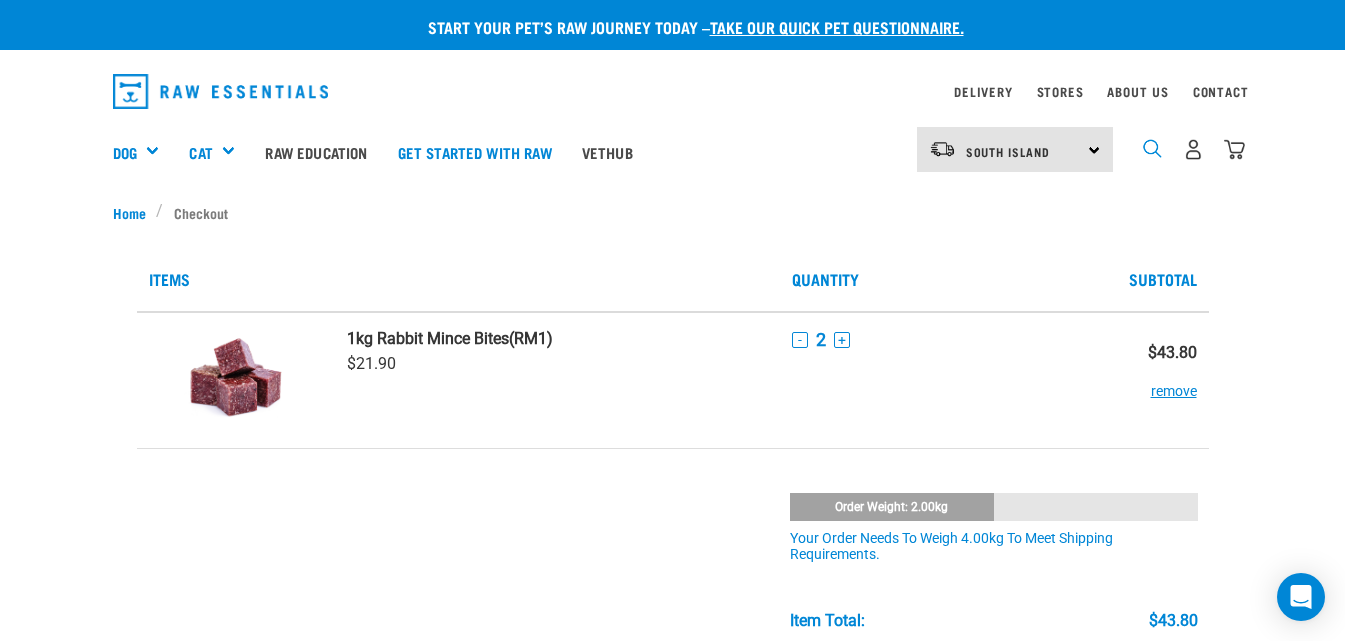 click at bounding box center [1152, 148] 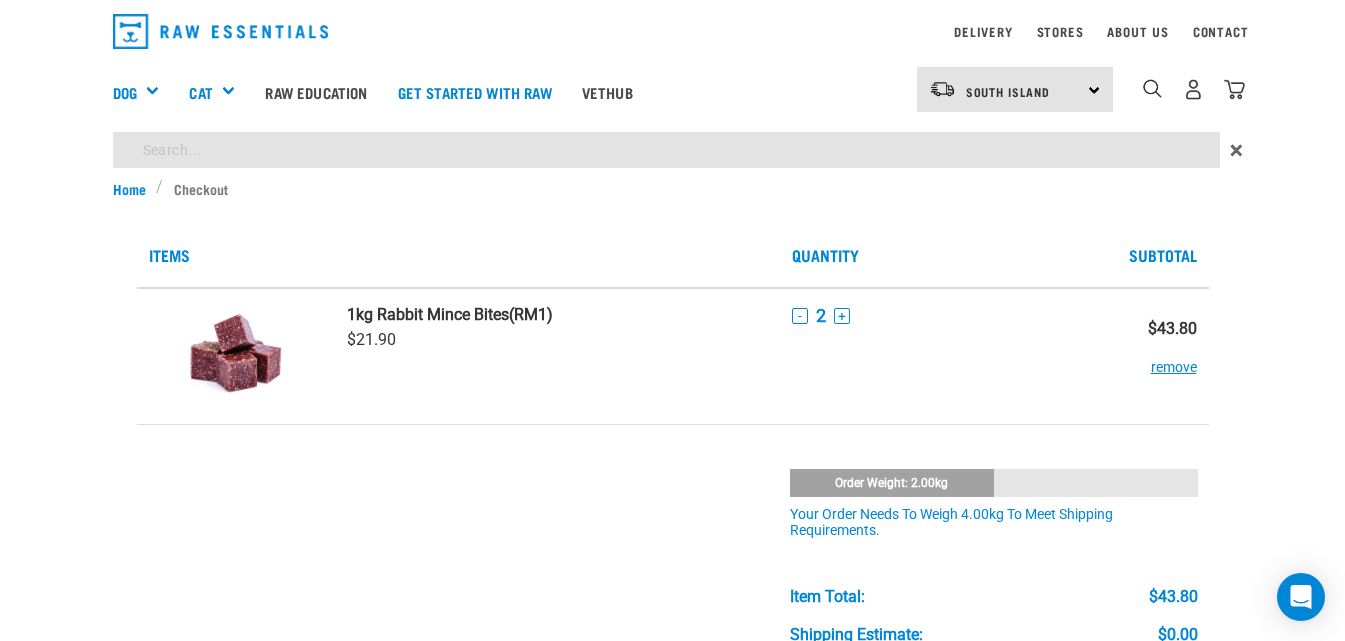scroll, scrollTop: 0, scrollLeft: 0, axis: both 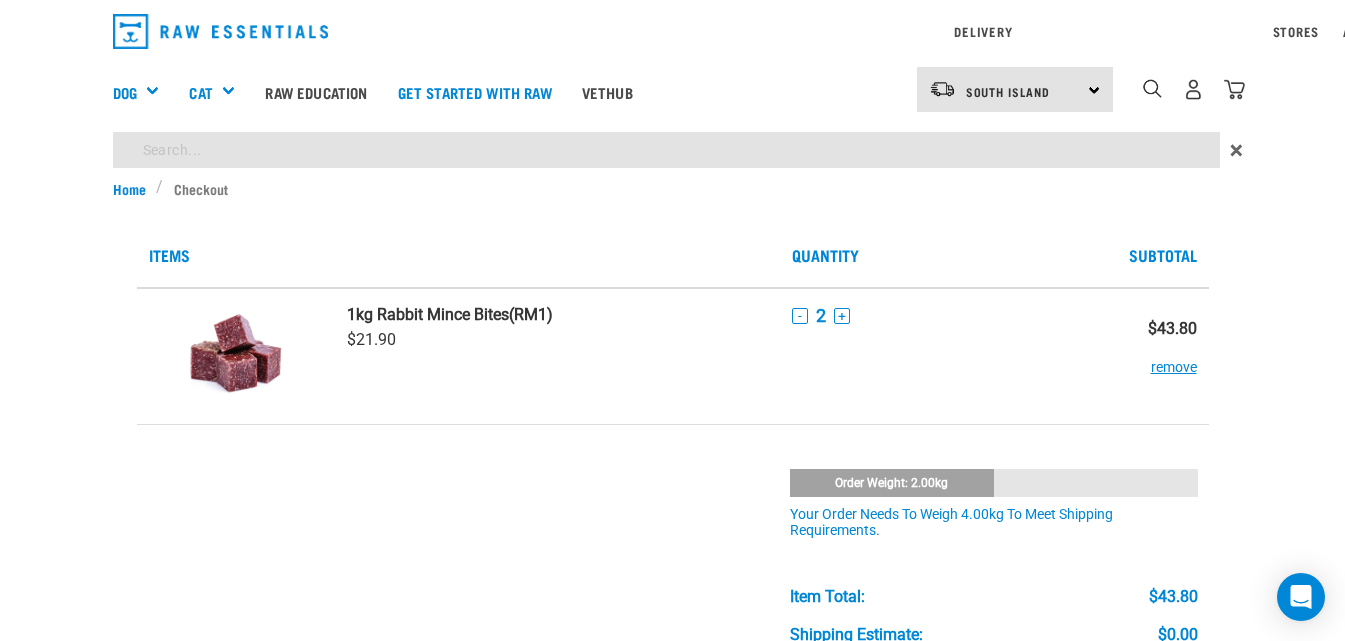 click on "Start your pet’s raw journey today –  take our quick pet questionnaire.
Delivery
Stores
About Us
Contact" at bounding box center [672, 787] 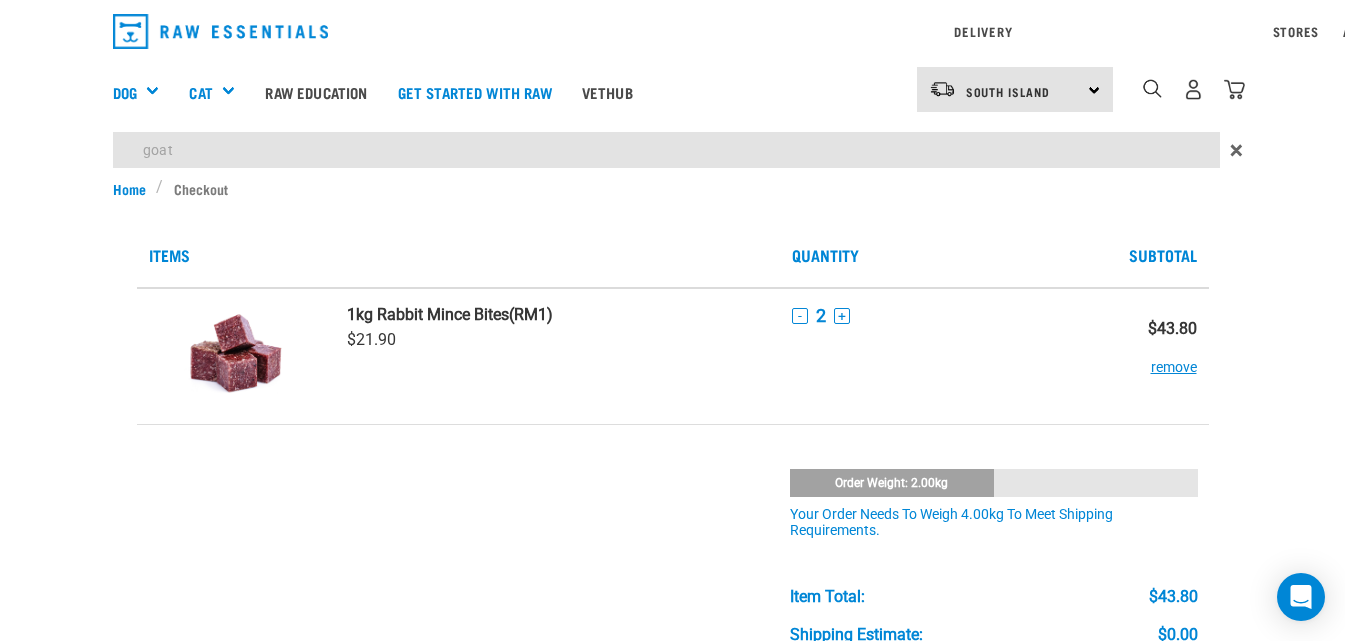 type on "goat" 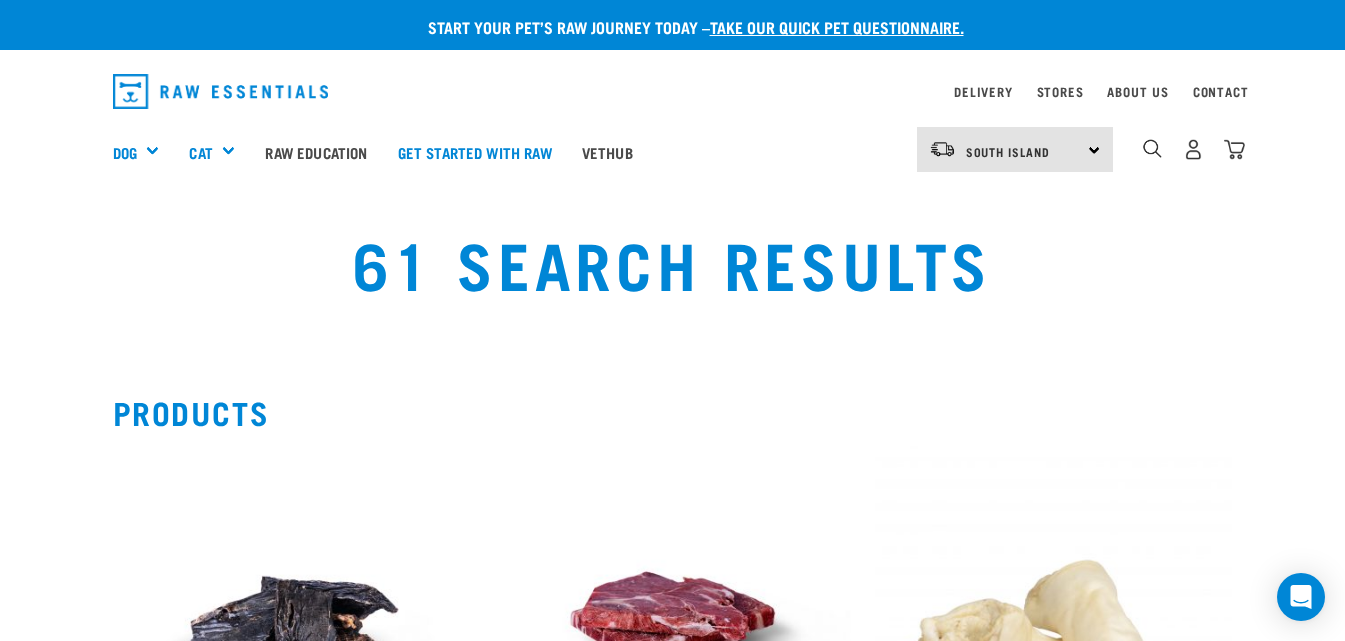 scroll, scrollTop: 0, scrollLeft: 0, axis: both 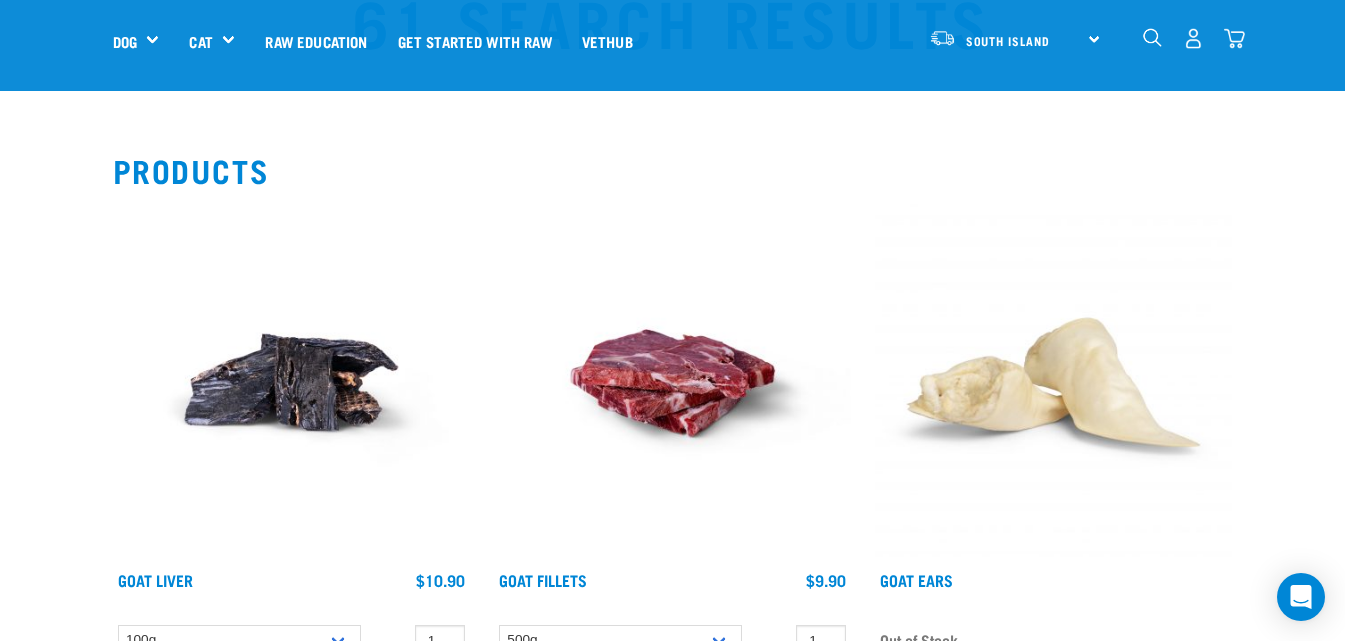 click at bounding box center (672, 382) 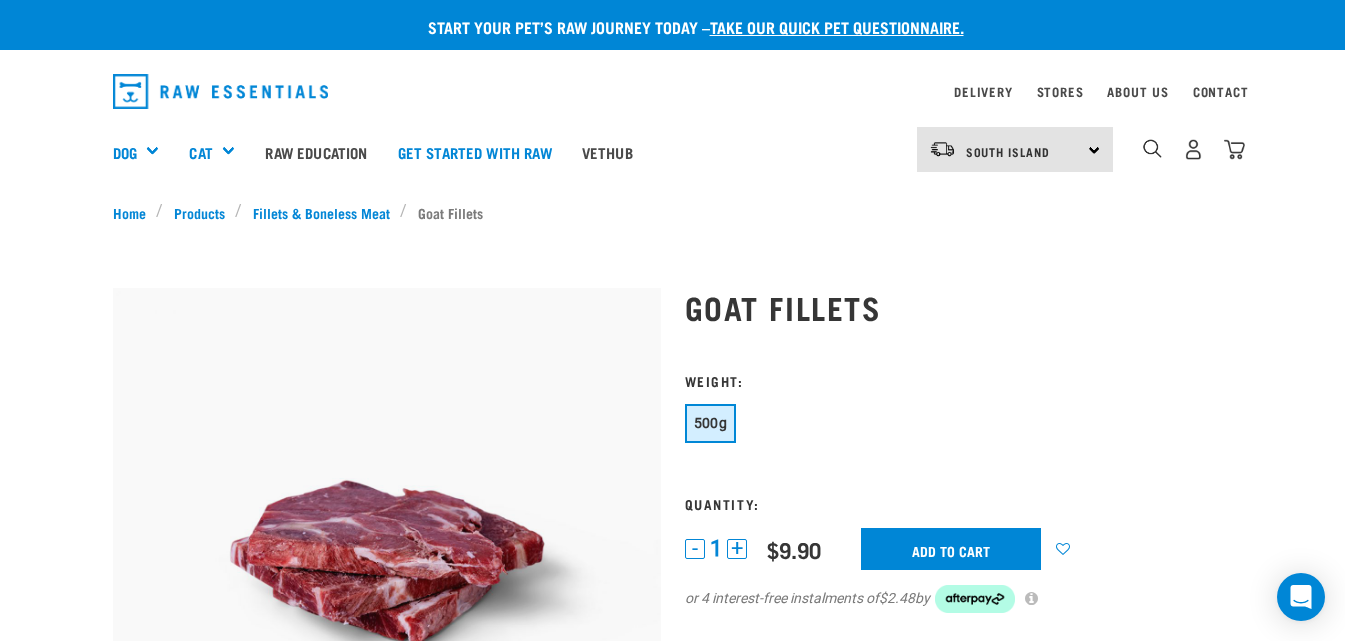 scroll, scrollTop: 0, scrollLeft: 0, axis: both 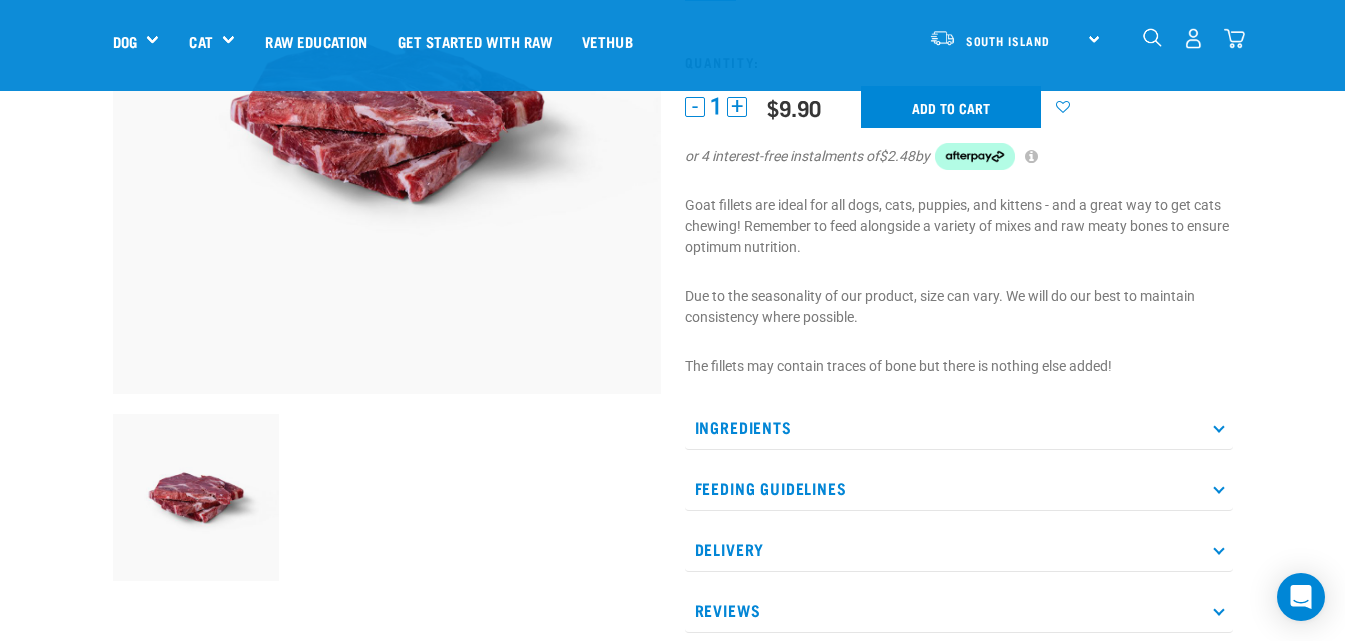 click at bounding box center (1218, 427) 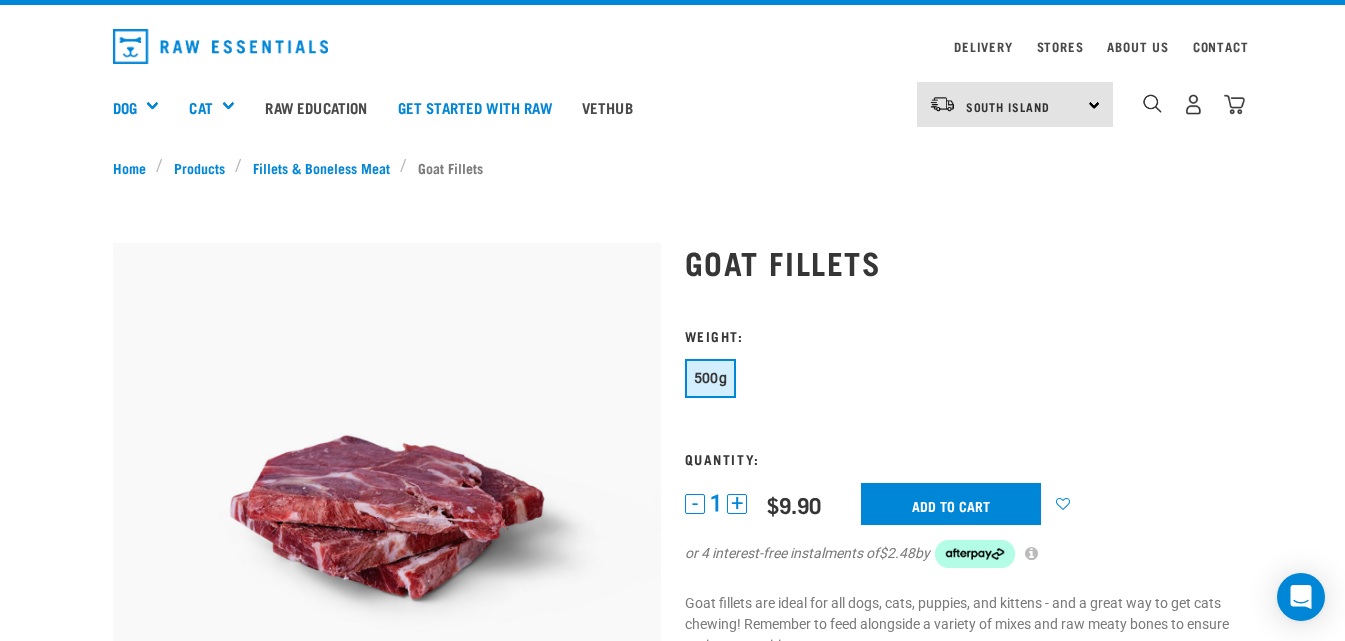 scroll, scrollTop: 0, scrollLeft: 0, axis: both 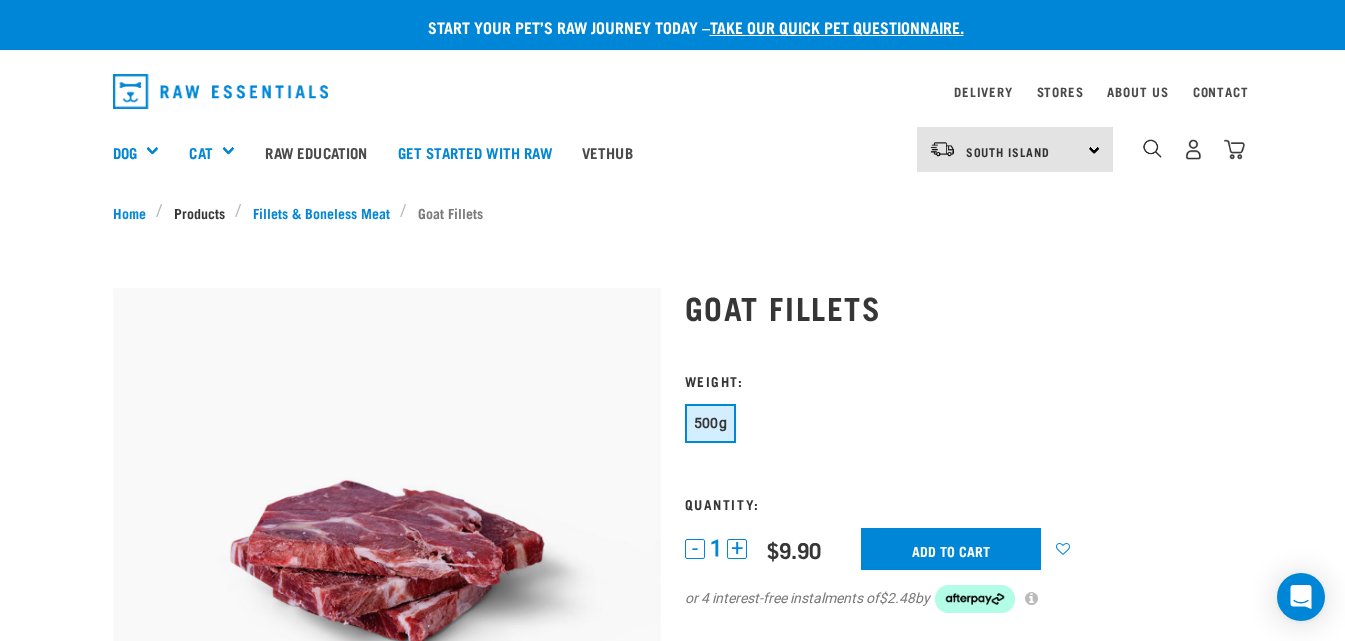 click on "Products" at bounding box center [199, 212] 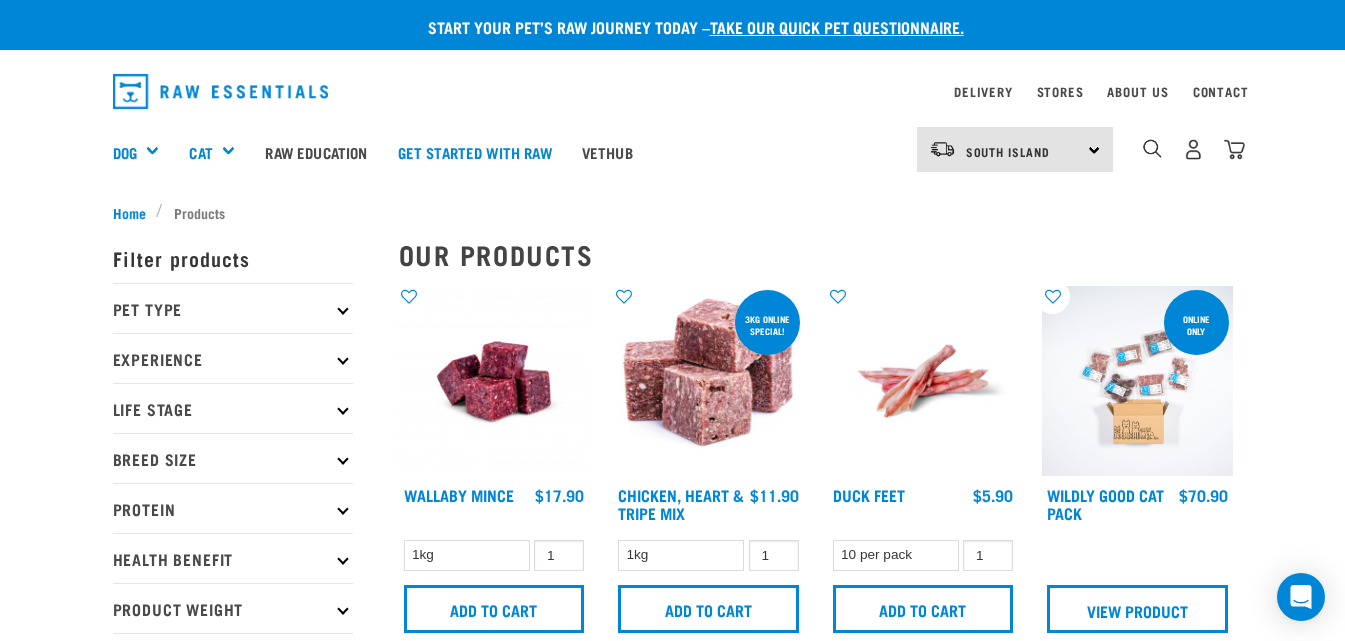 scroll, scrollTop: 0, scrollLeft: 0, axis: both 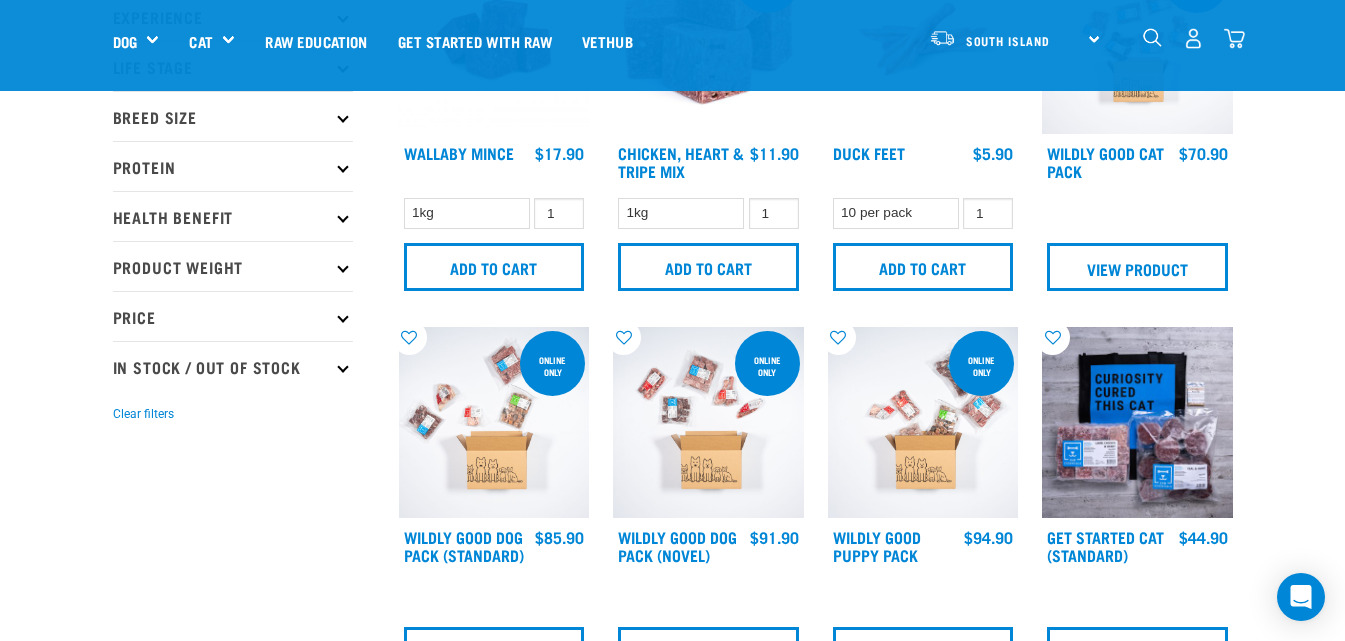 click at bounding box center (1152, 37) 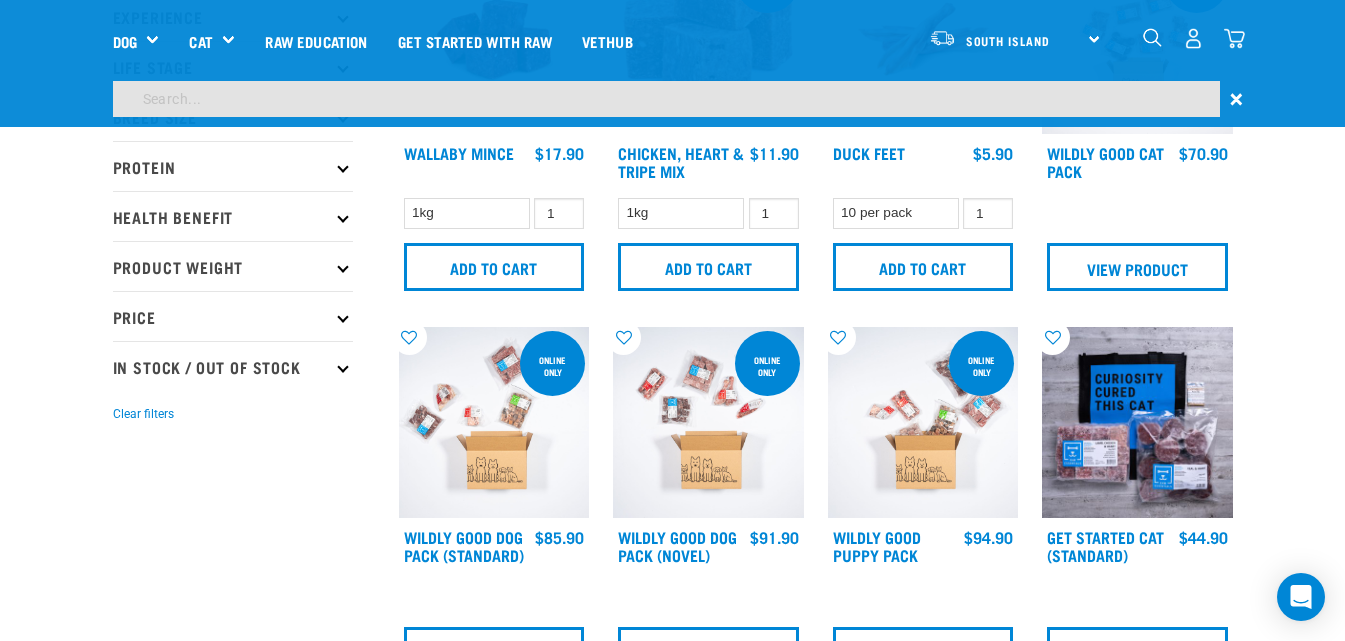 scroll, scrollTop: 140, scrollLeft: 0, axis: vertical 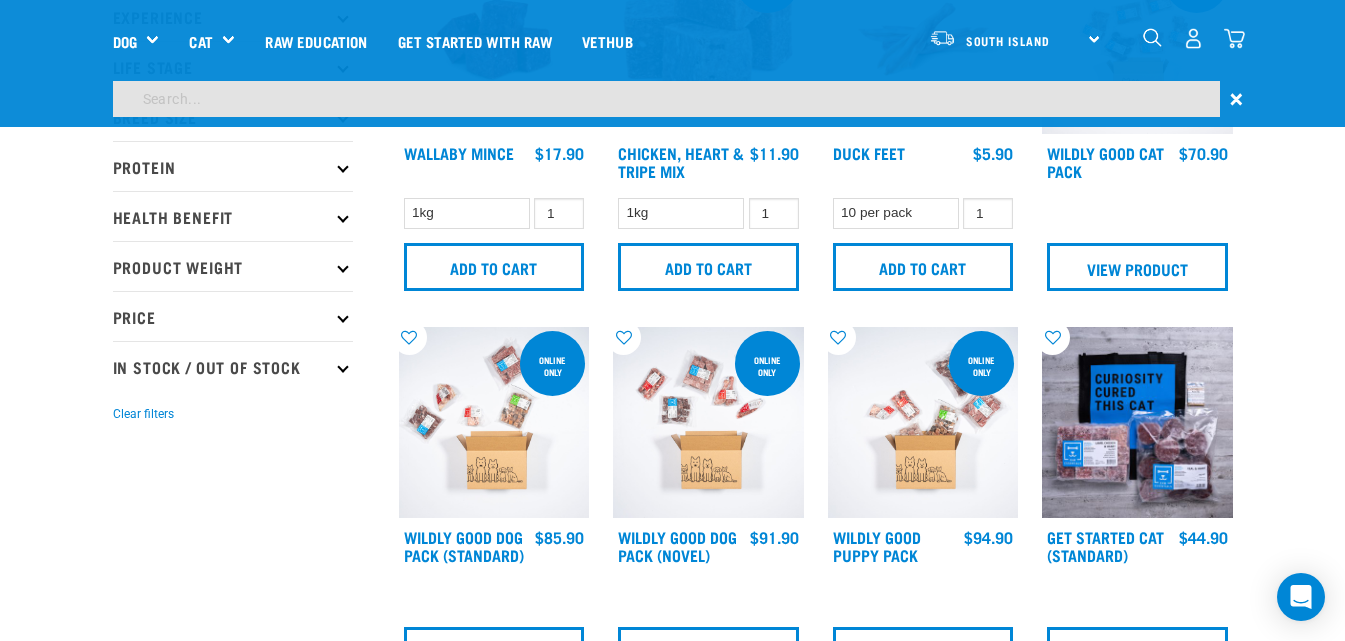 click at bounding box center (666, 99) 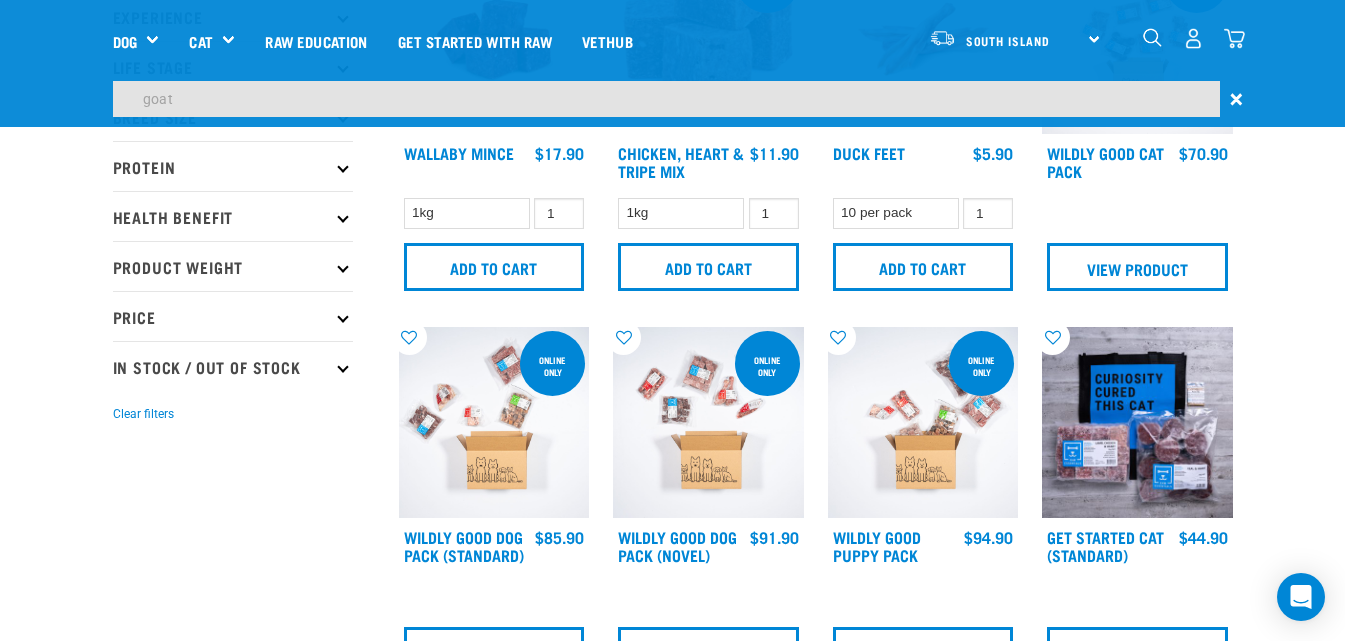 type on "goat" 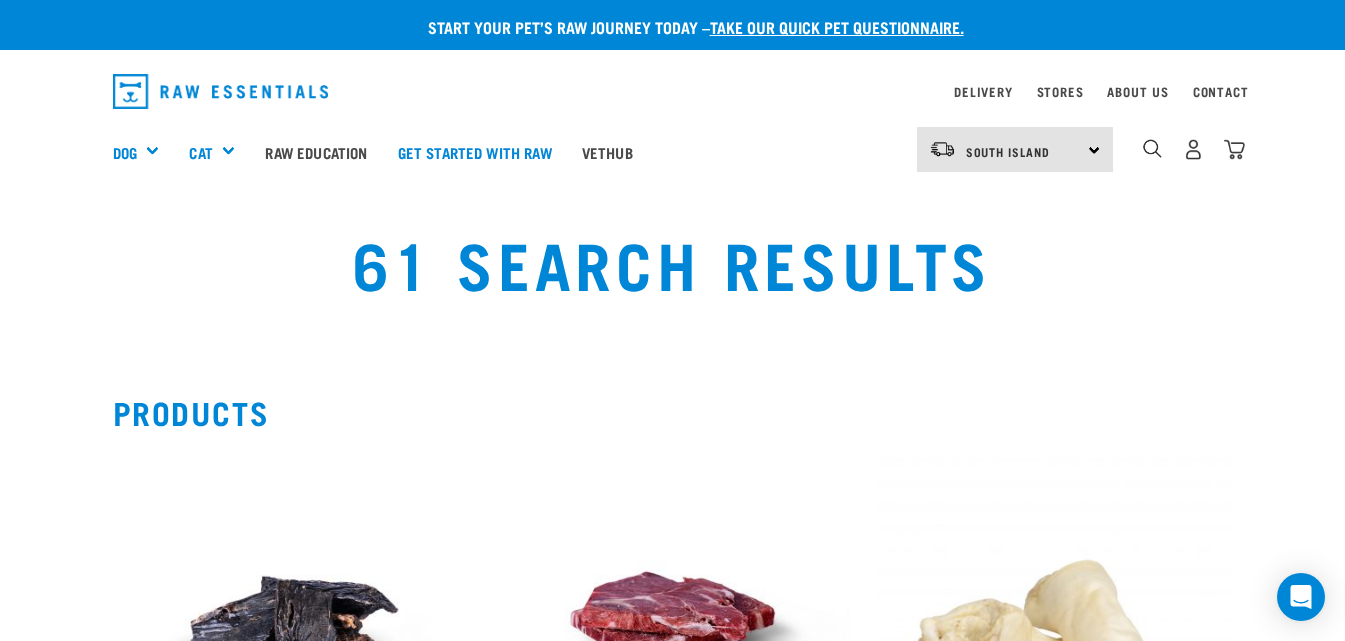 scroll, scrollTop: 0, scrollLeft: 0, axis: both 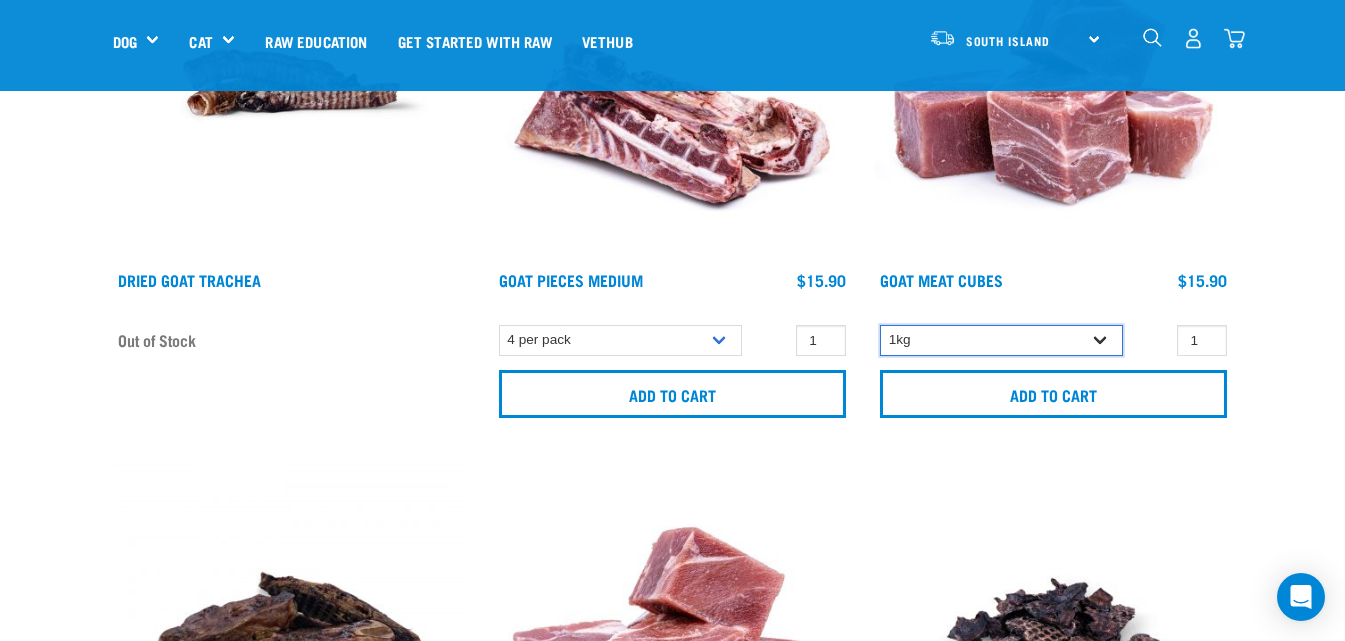 click on "1kg" at bounding box center (1001, 340) 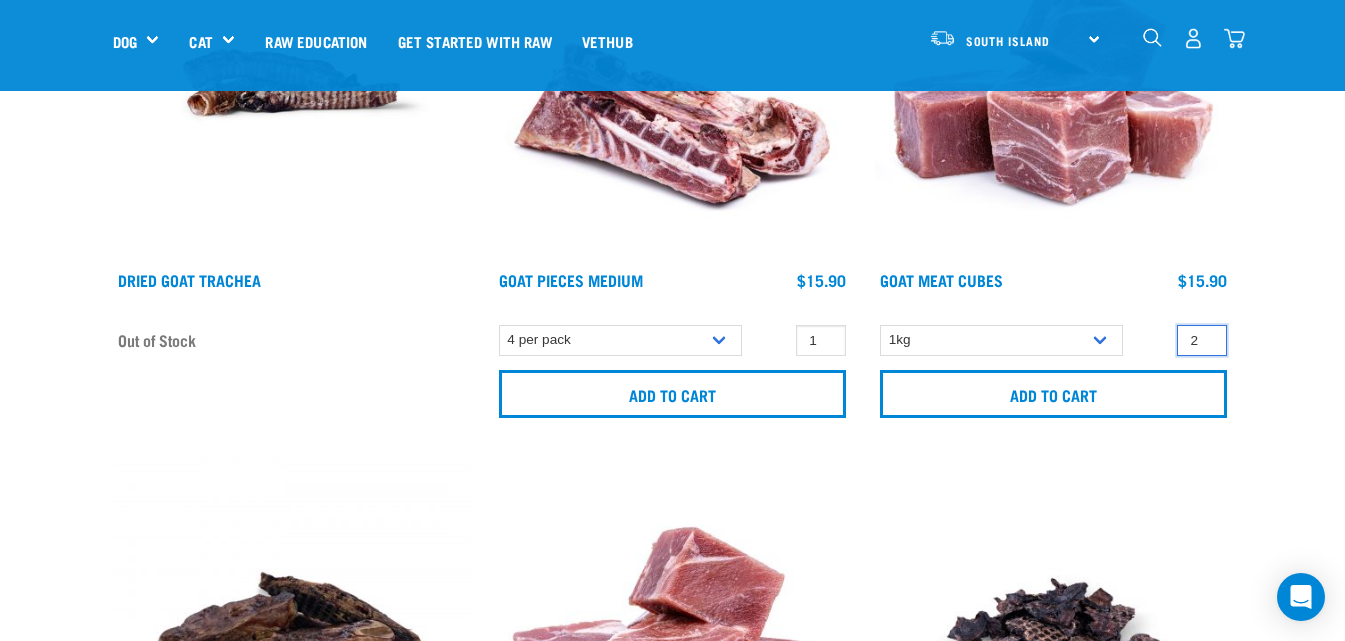 click on "2" at bounding box center (1202, 340) 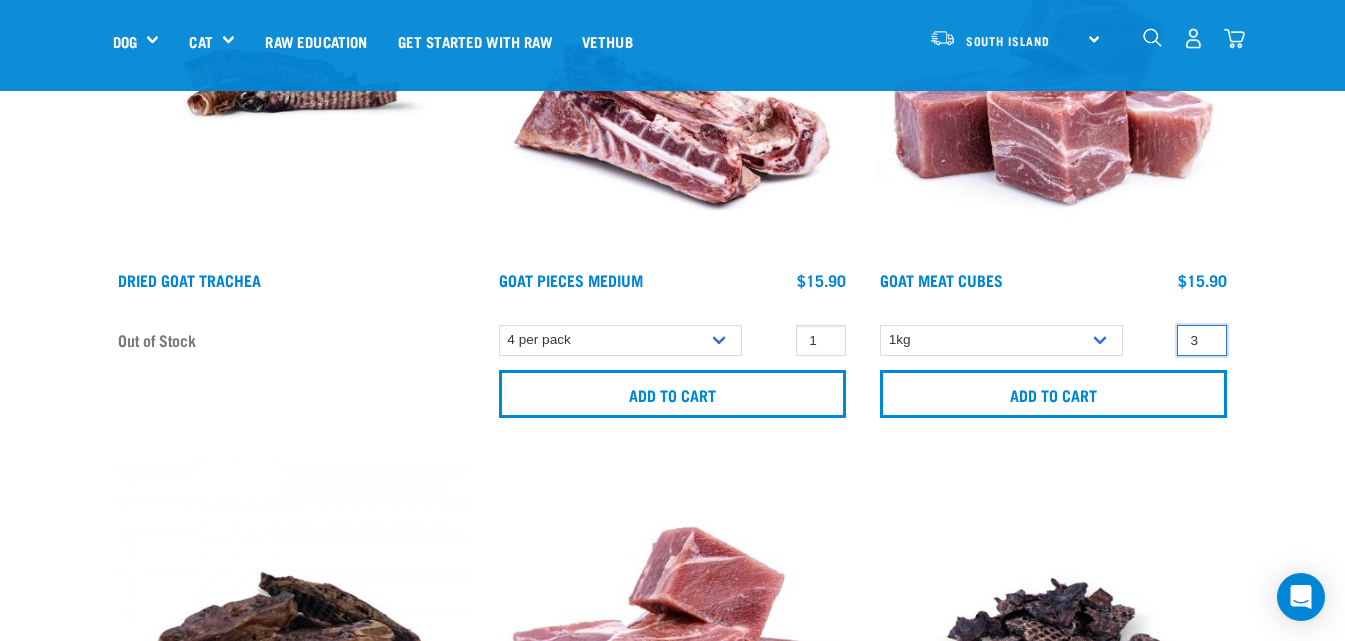 type on "3" 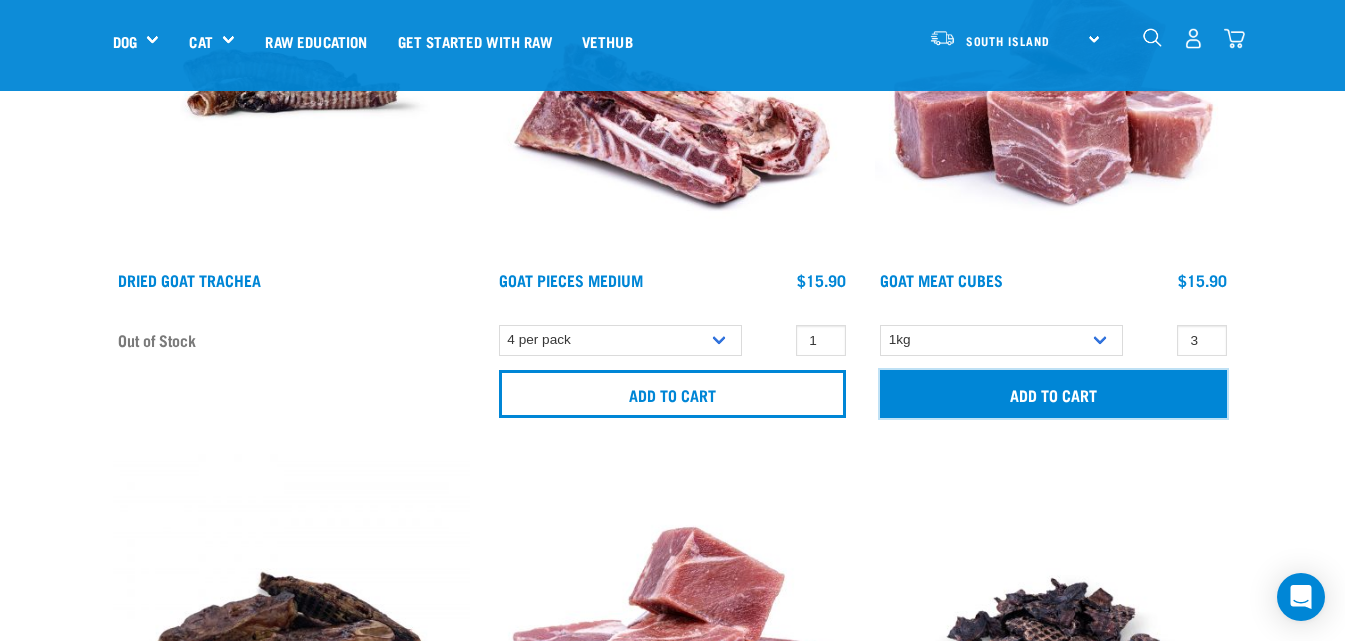 click on "Add to cart" at bounding box center (1053, 394) 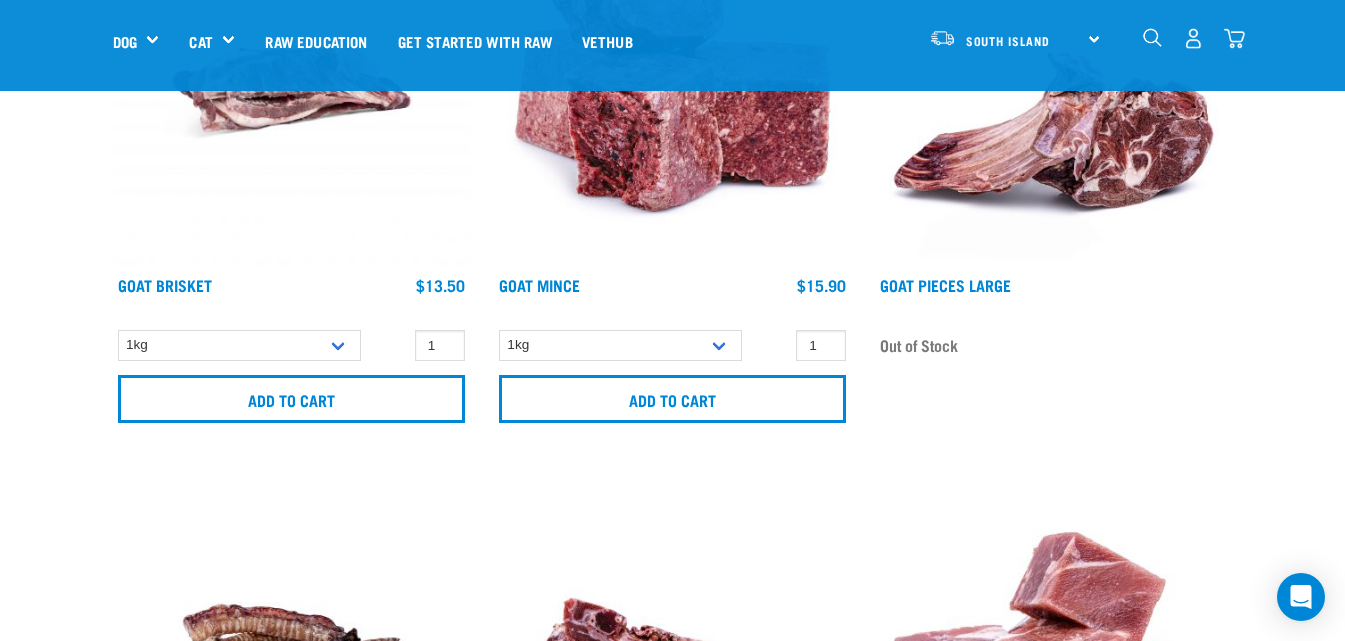 scroll, scrollTop: 900, scrollLeft: 0, axis: vertical 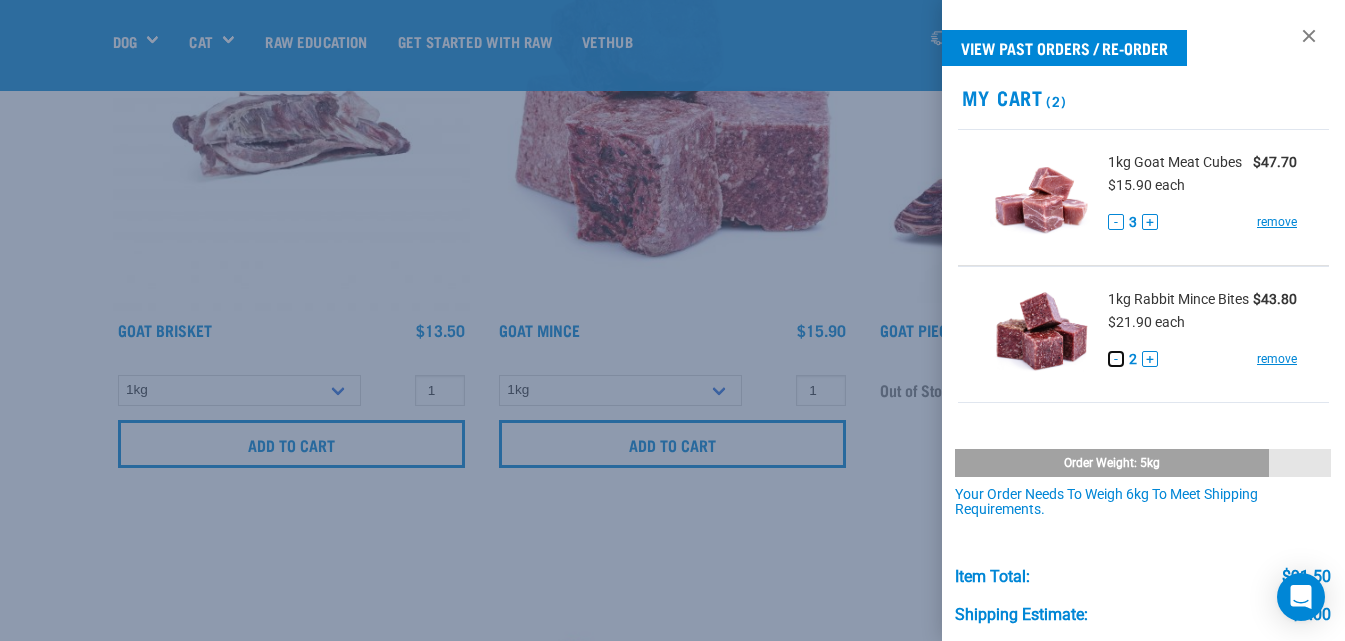 click on "-" at bounding box center (1116, 359) 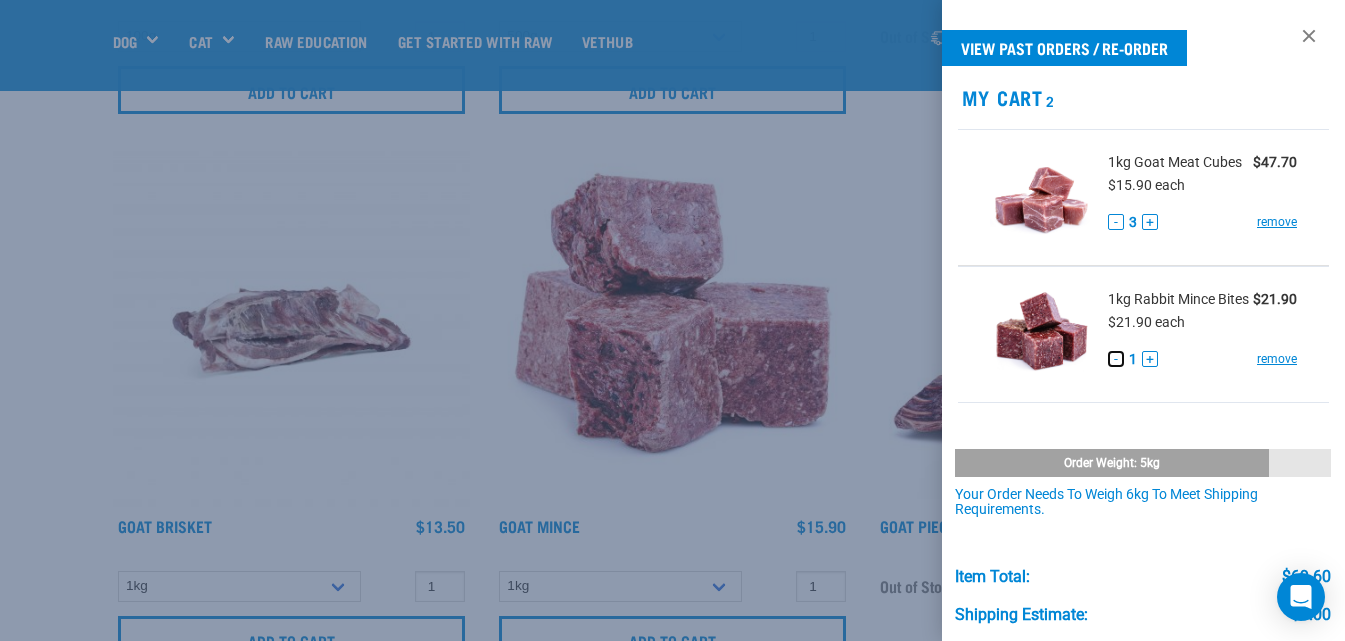 scroll, scrollTop: 700, scrollLeft: 0, axis: vertical 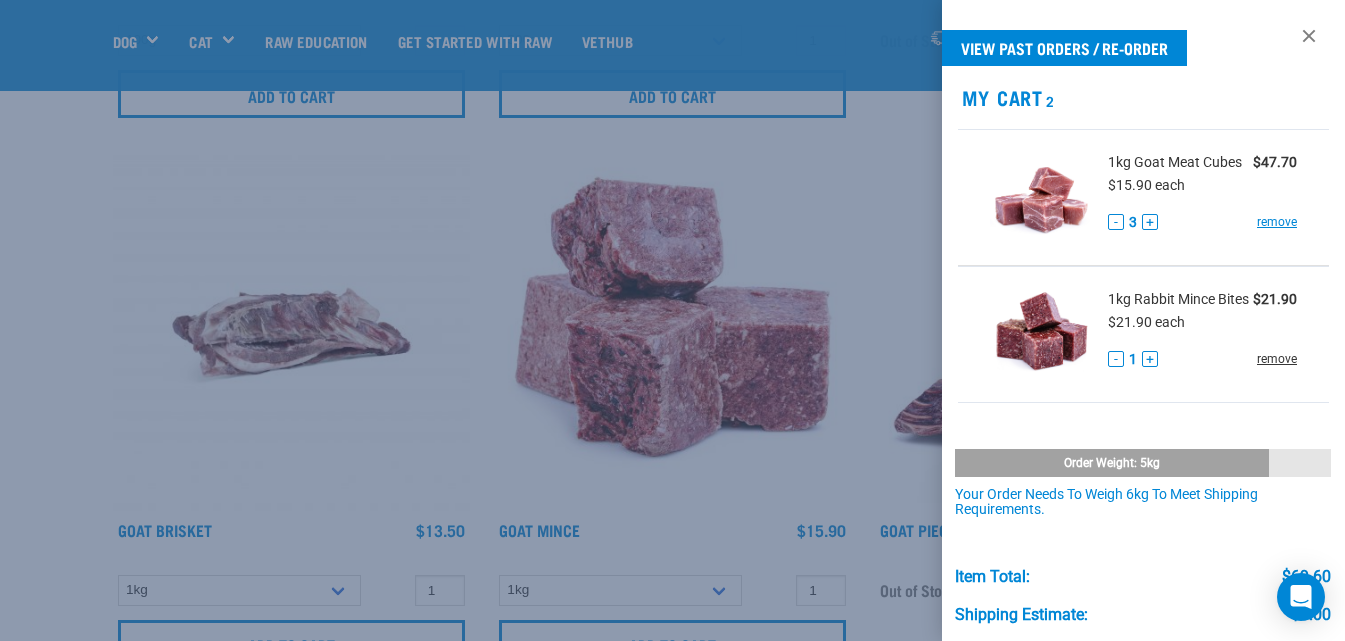 click on "remove" at bounding box center (1277, 359) 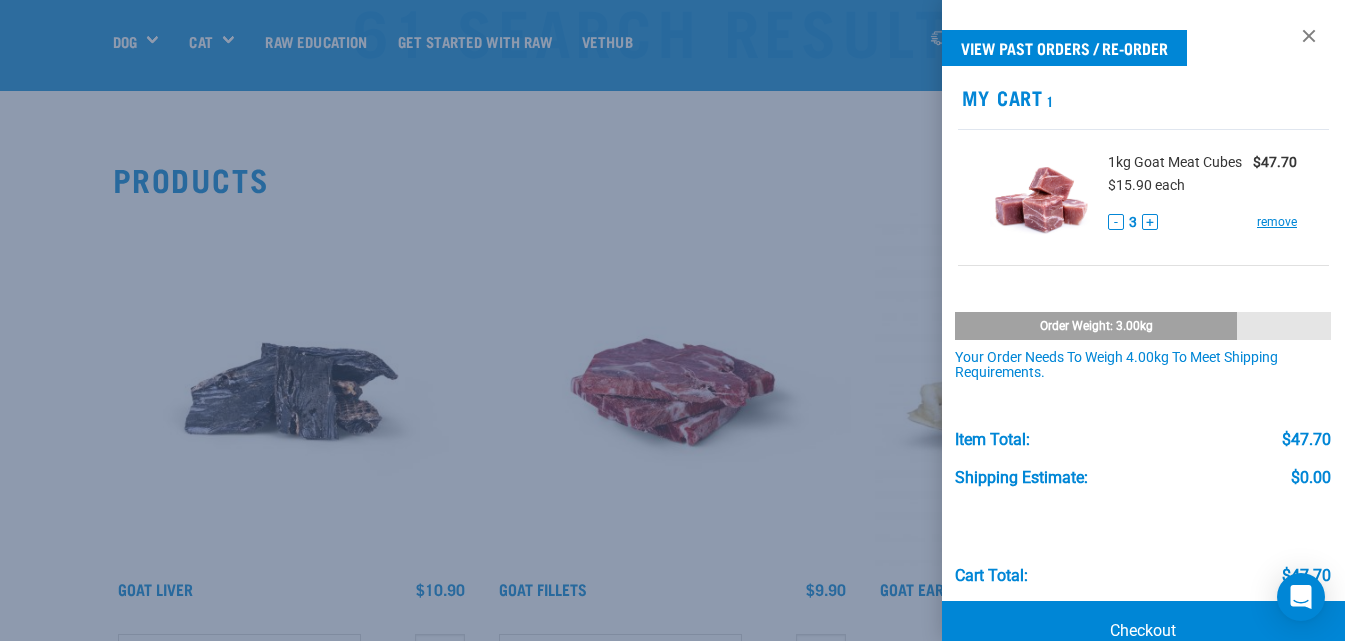 scroll, scrollTop: 200, scrollLeft: 0, axis: vertical 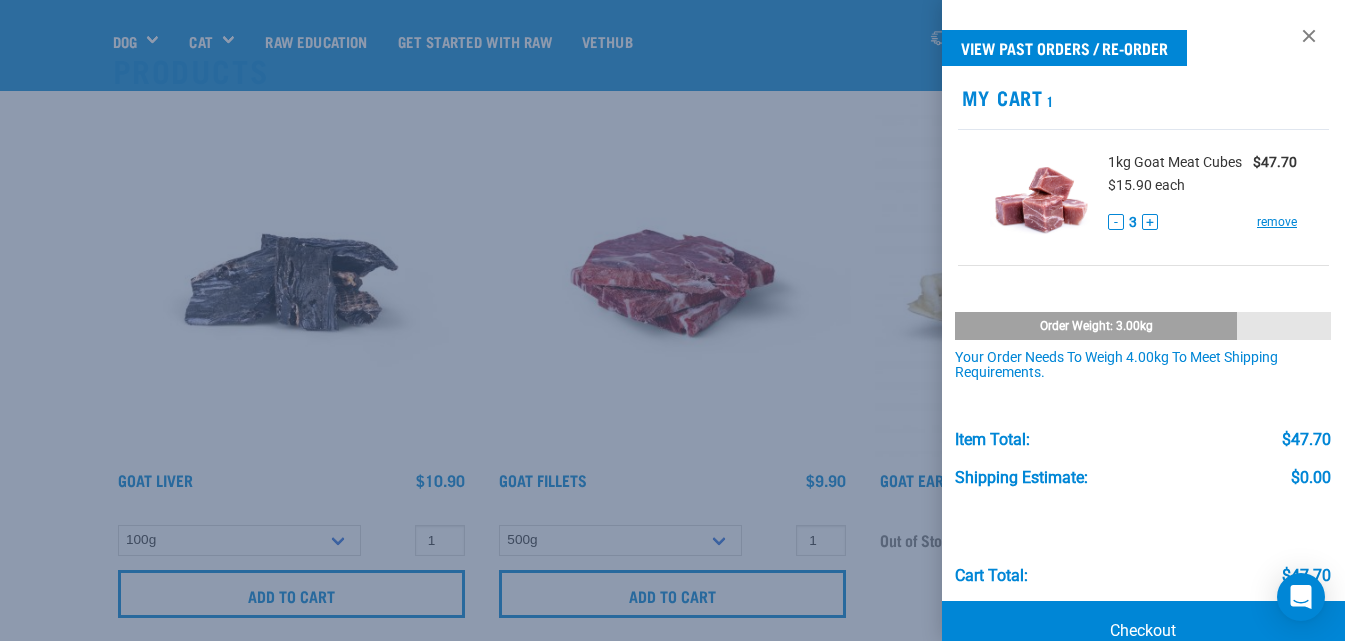 click at bounding box center [672, 320] 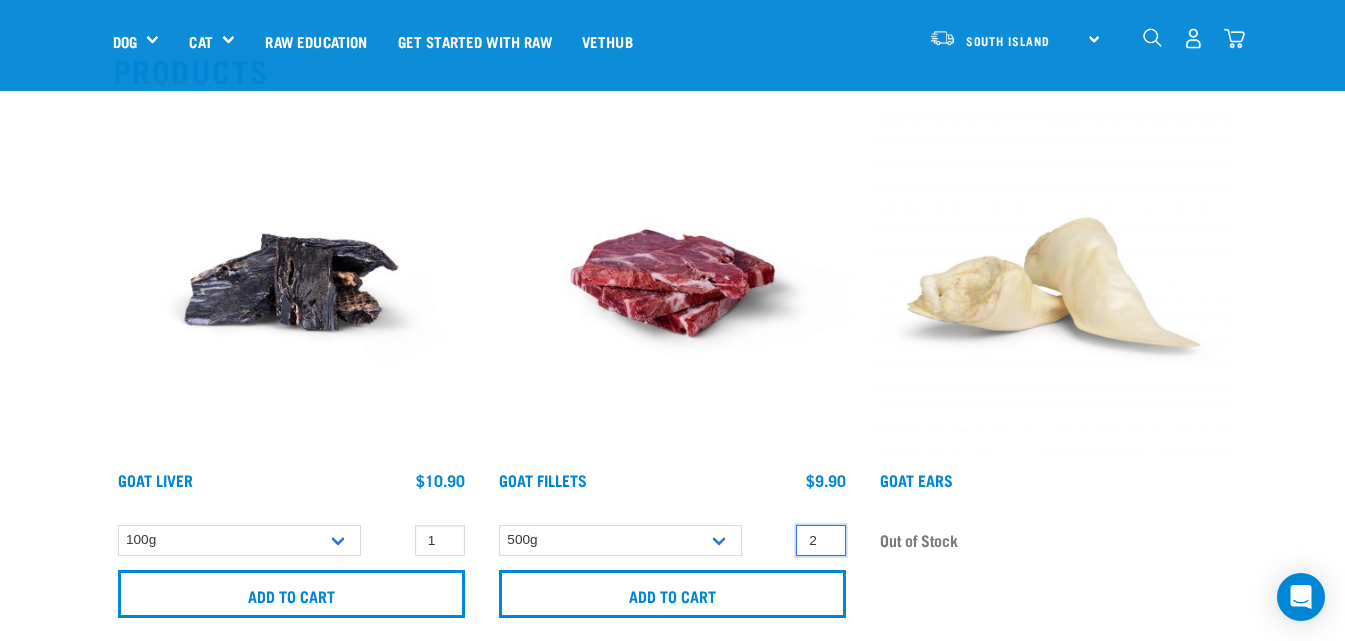 type on "2" 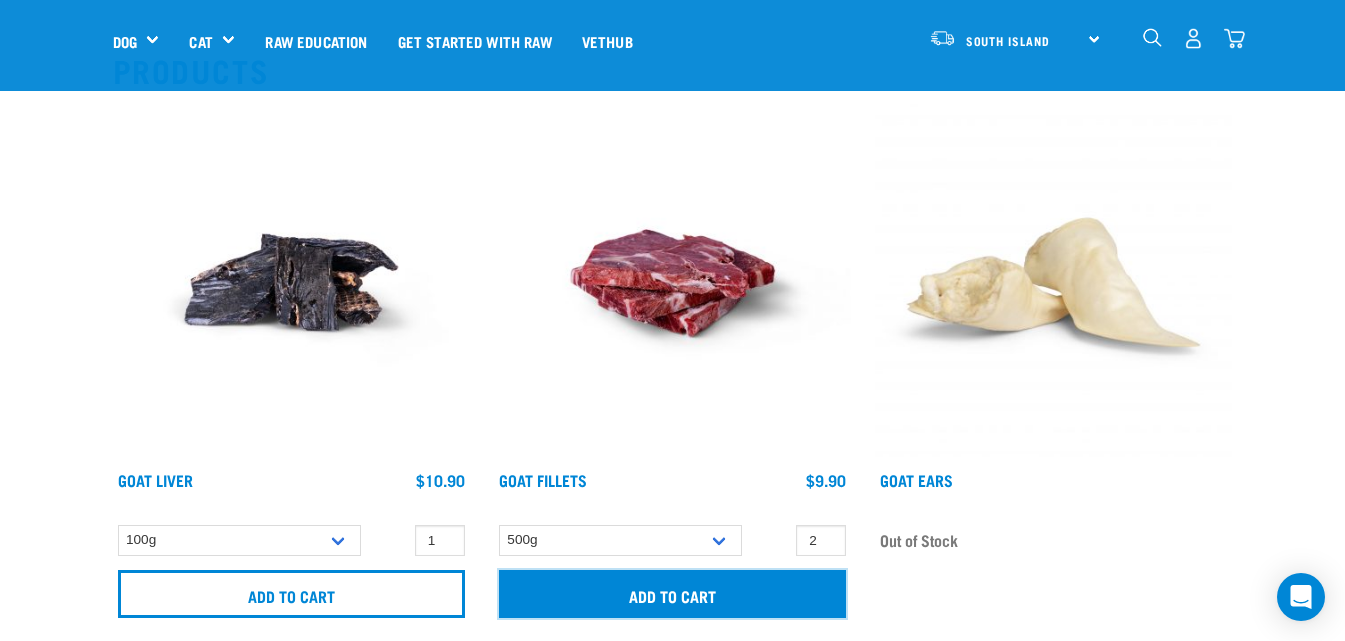 click on "Add to cart" at bounding box center (672, 594) 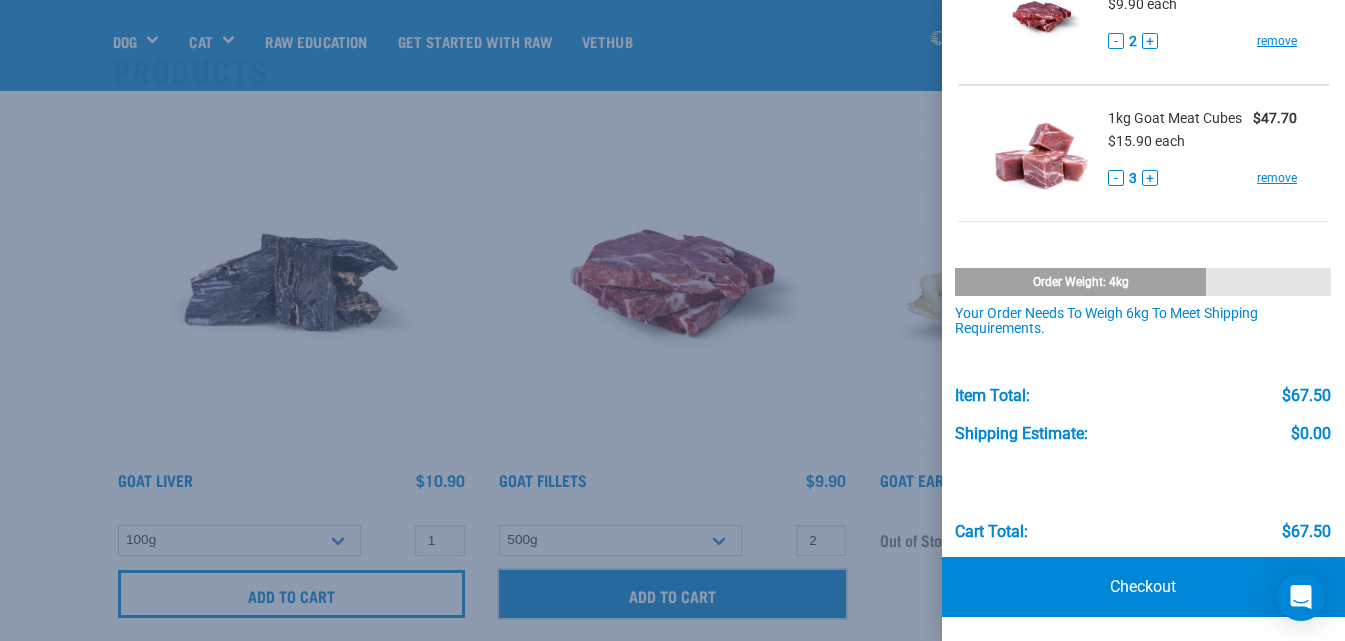 scroll, scrollTop: 190, scrollLeft: 0, axis: vertical 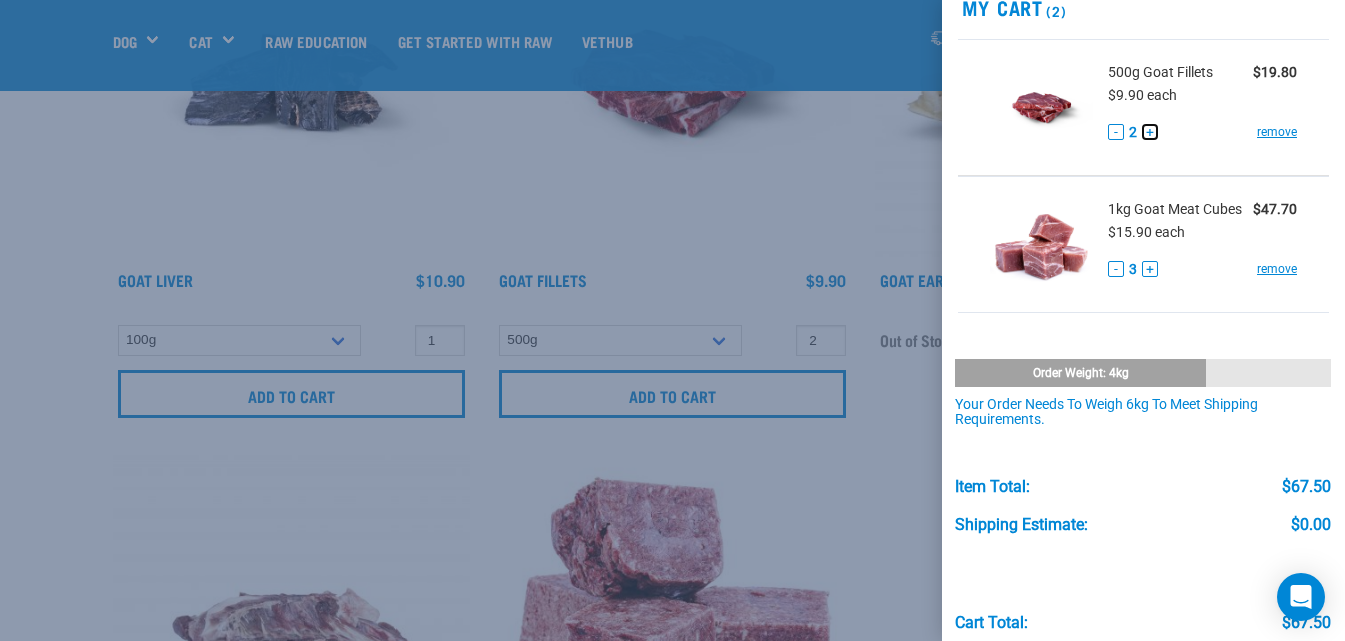 click on "+" at bounding box center (1150, 132) 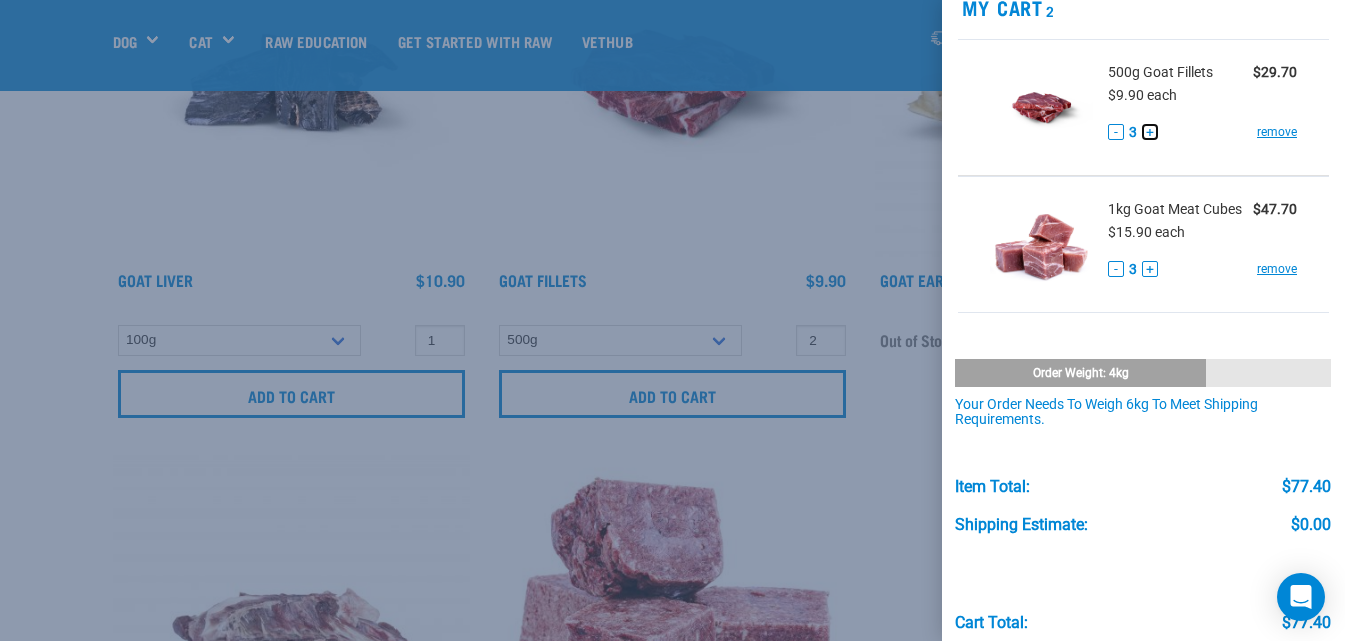 click on "+" at bounding box center [1150, 132] 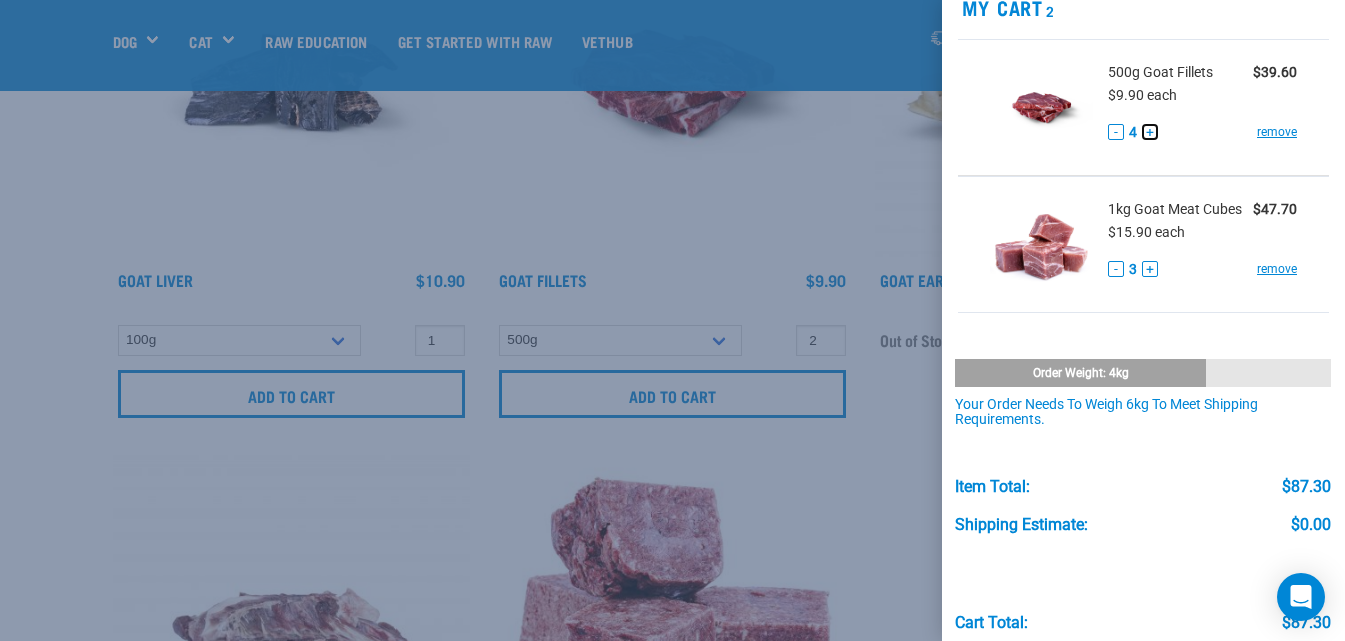 scroll, scrollTop: 190, scrollLeft: 0, axis: vertical 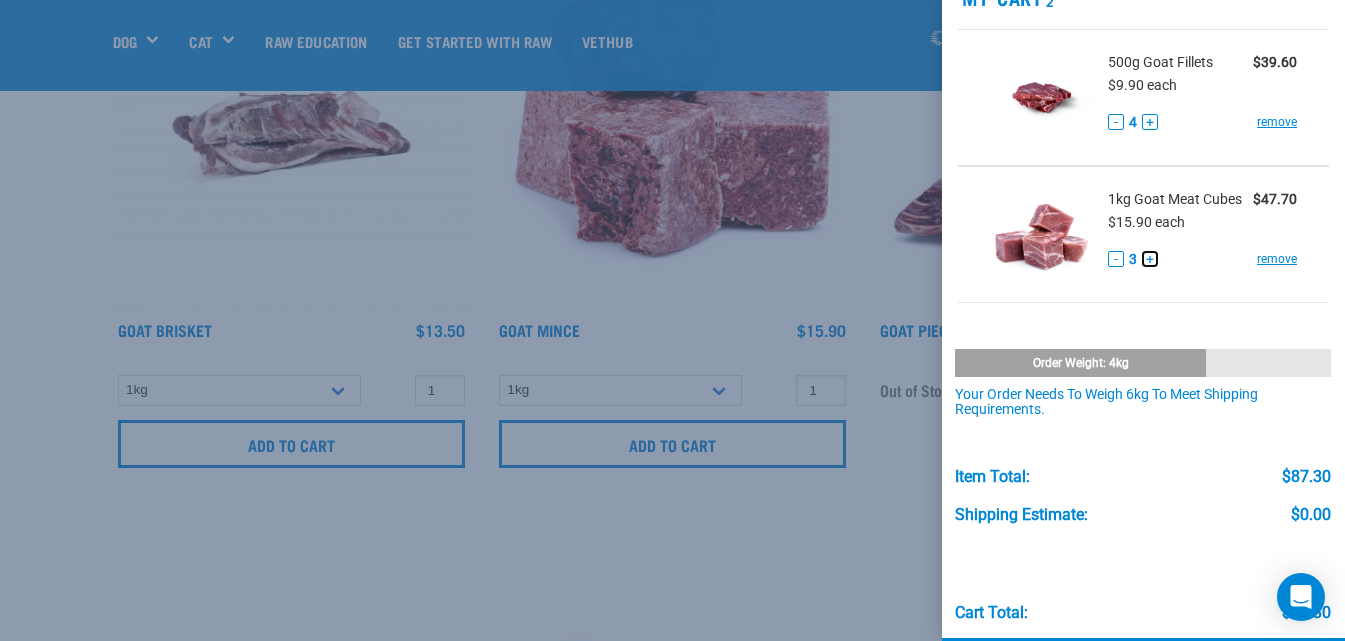 click on "+" at bounding box center [1150, 259] 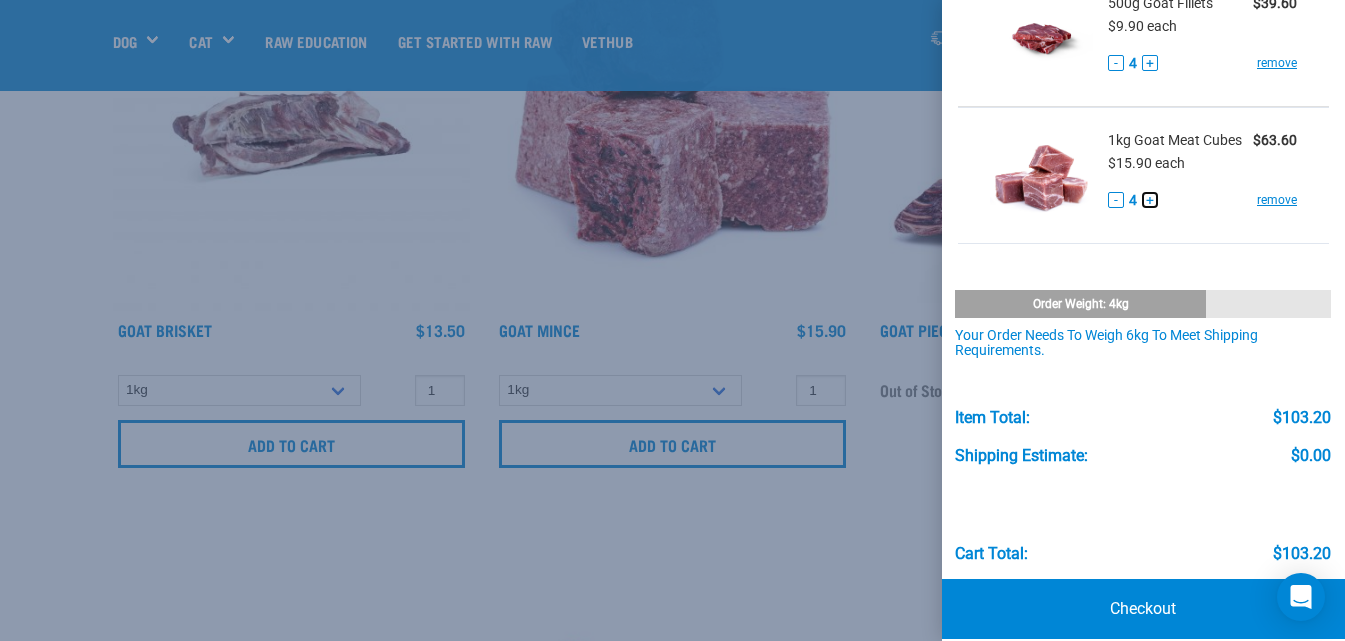 scroll, scrollTop: 190, scrollLeft: 0, axis: vertical 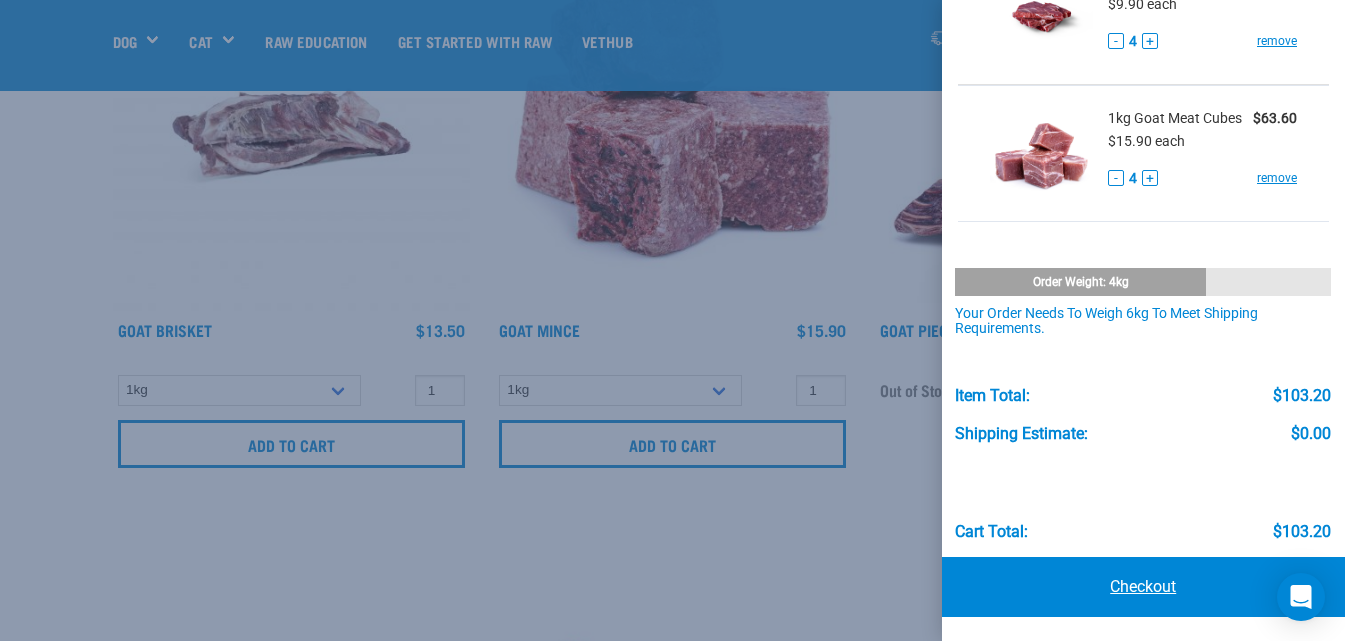 click on "Checkout" at bounding box center (1144, 587) 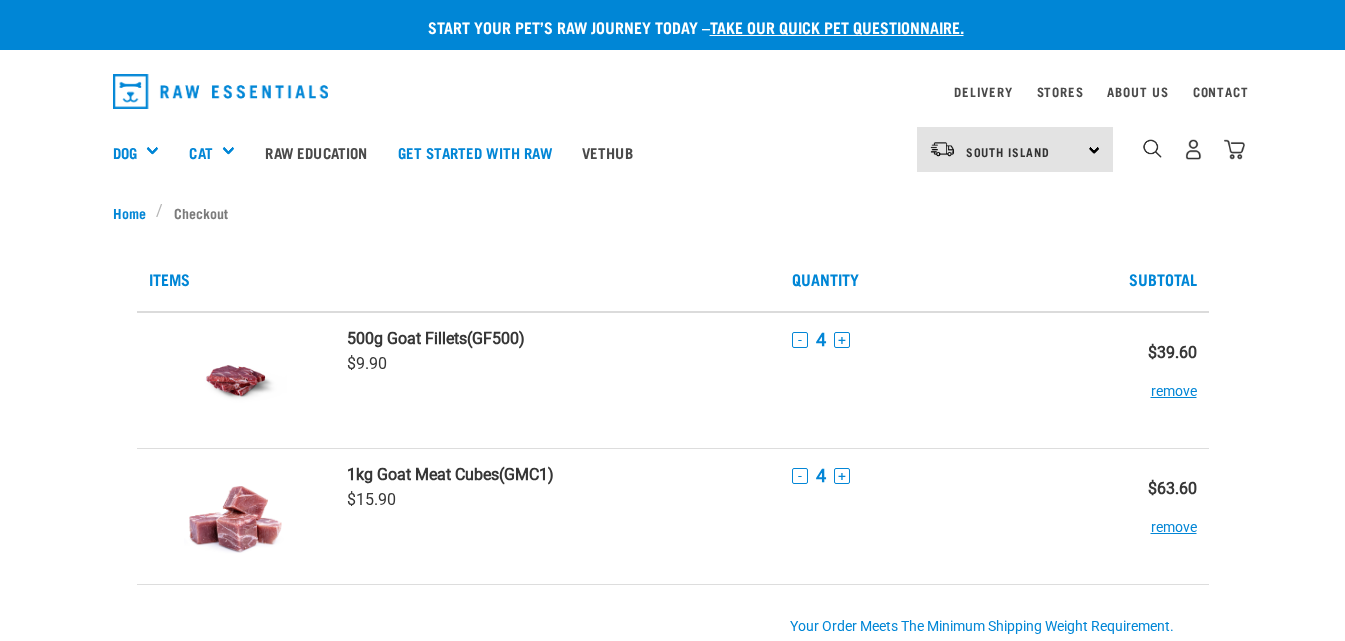 scroll, scrollTop: 0, scrollLeft: 0, axis: both 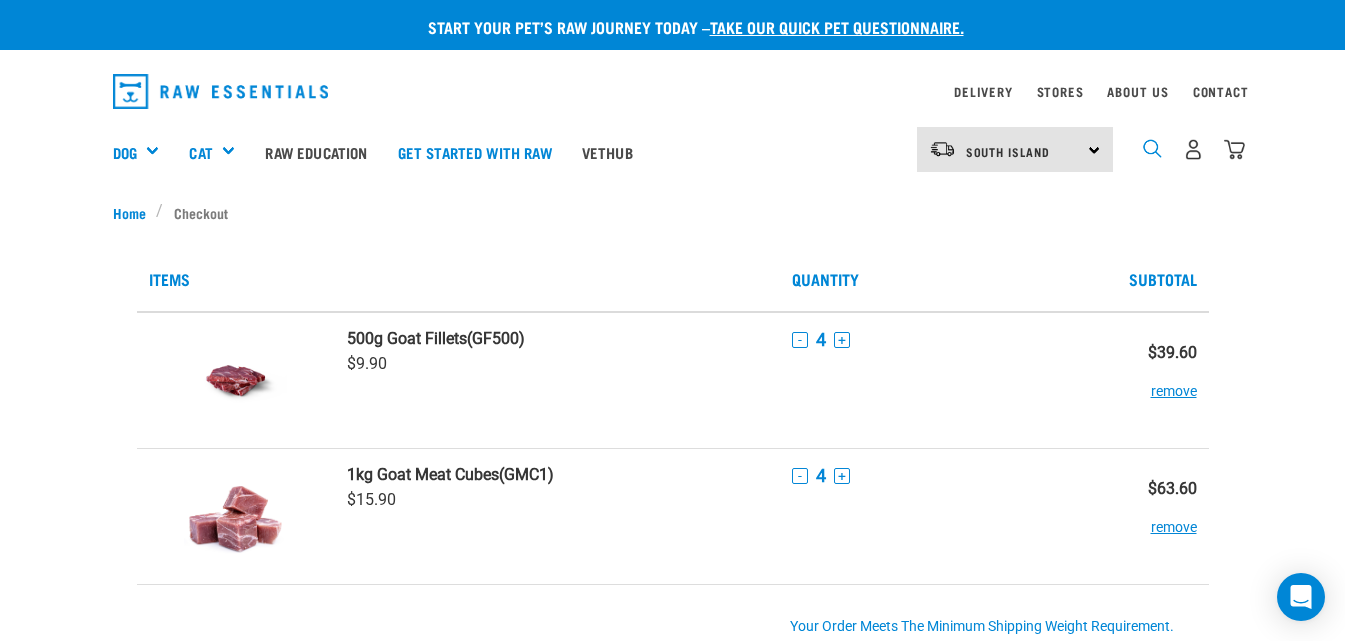 click at bounding box center (1152, 148) 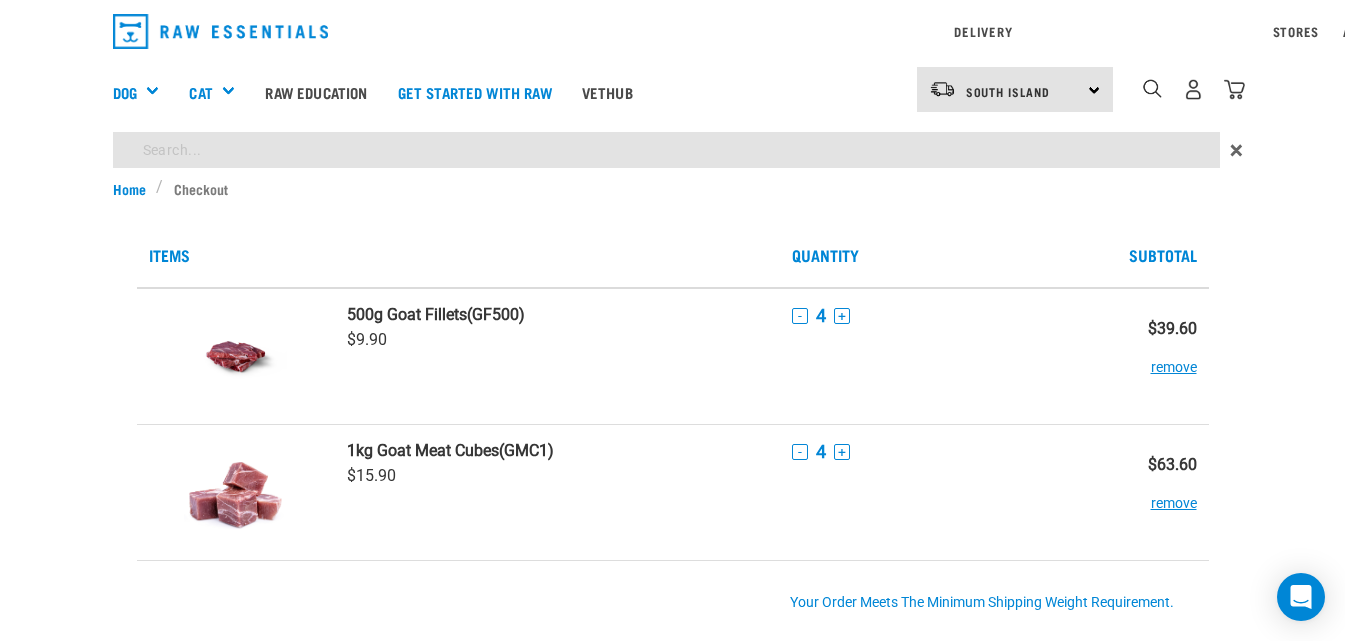 click on "Start your pet’s raw journey today –  take our quick pet questionnaire.
Delivery
Stores
About Us
Contact" at bounding box center [672, 823] 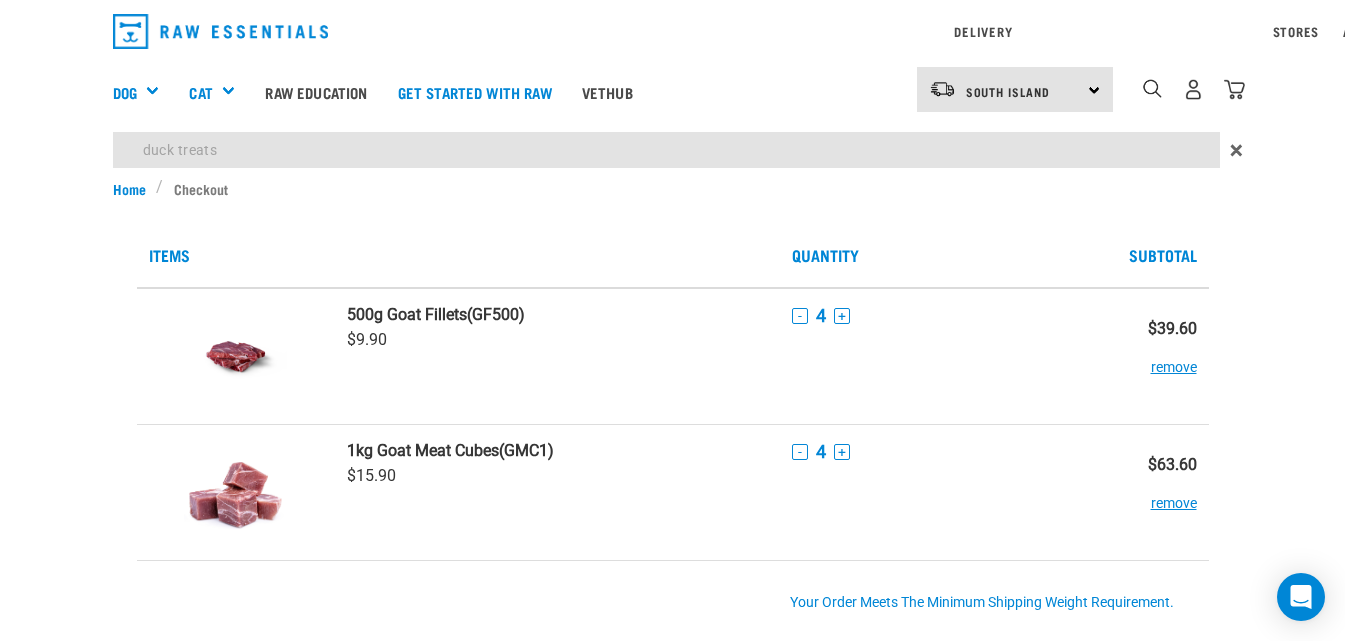 type on "duck treats" 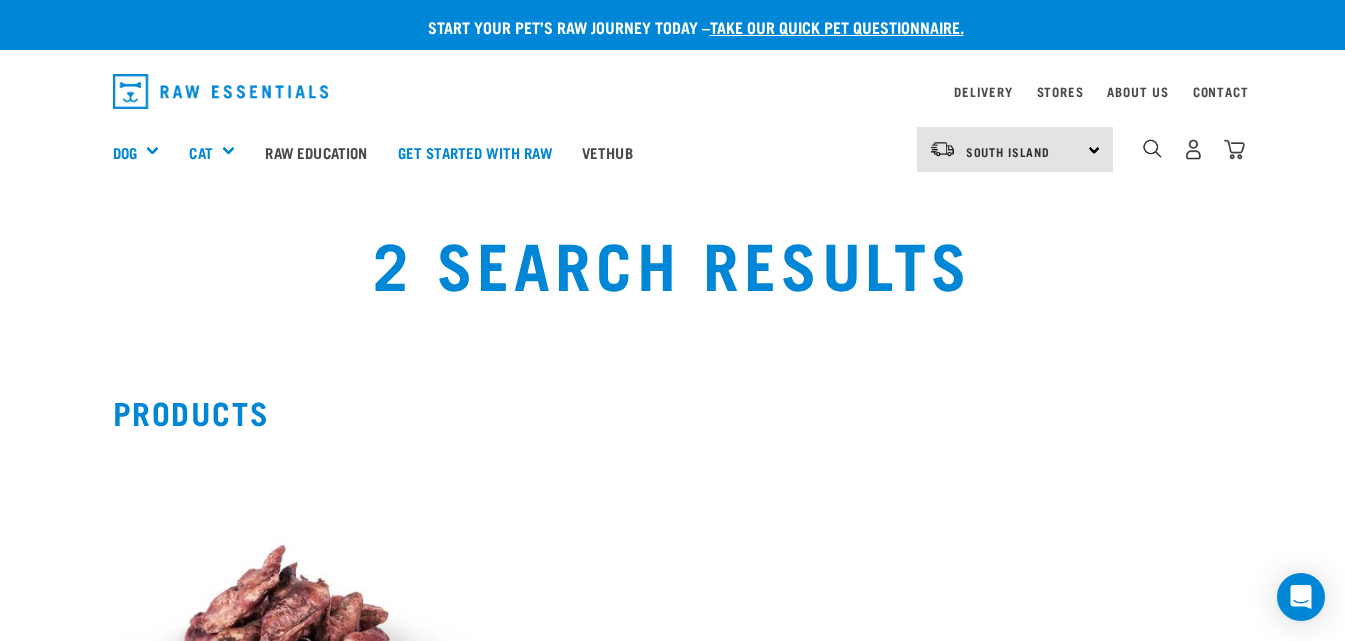 scroll, scrollTop: 0, scrollLeft: 0, axis: both 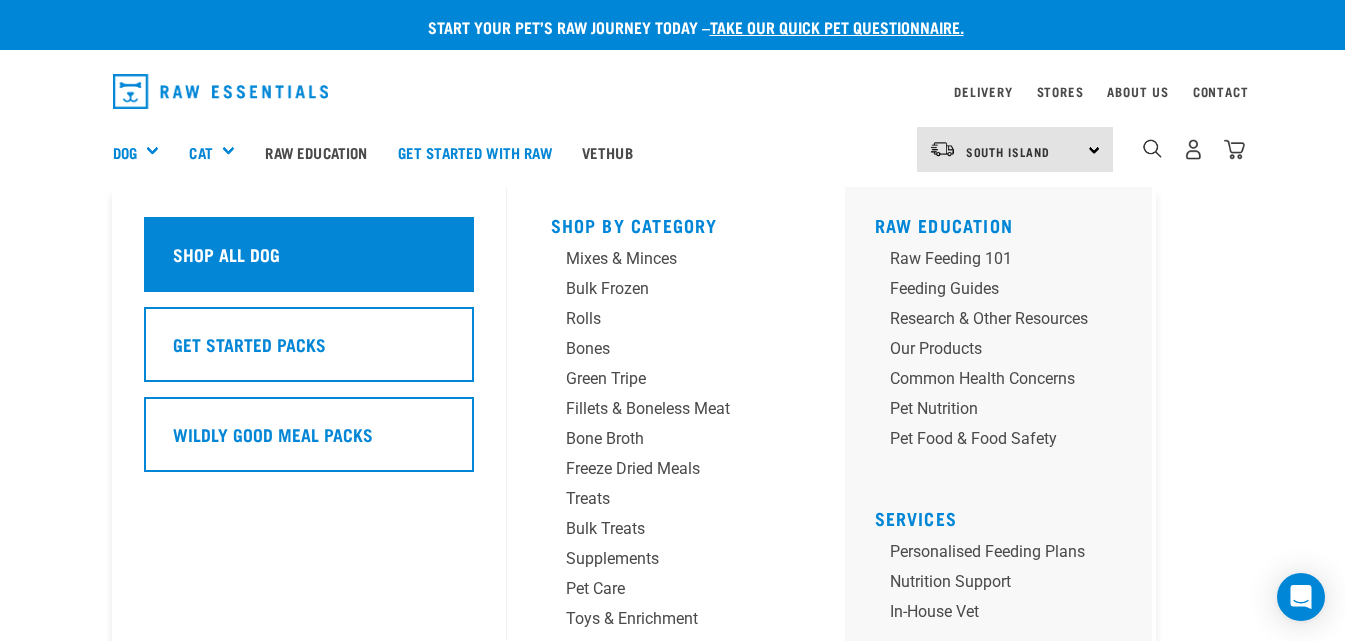 click on "Shop All Dog" at bounding box center [226, 254] 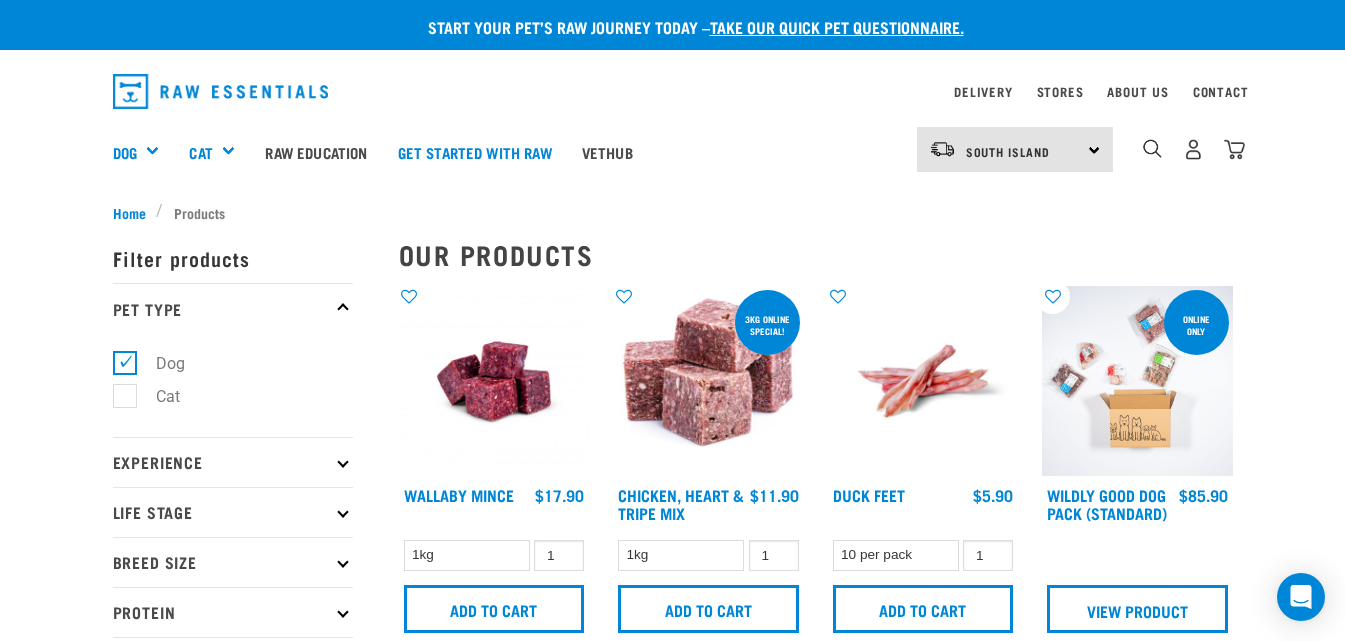 scroll, scrollTop: 0, scrollLeft: 0, axis: both 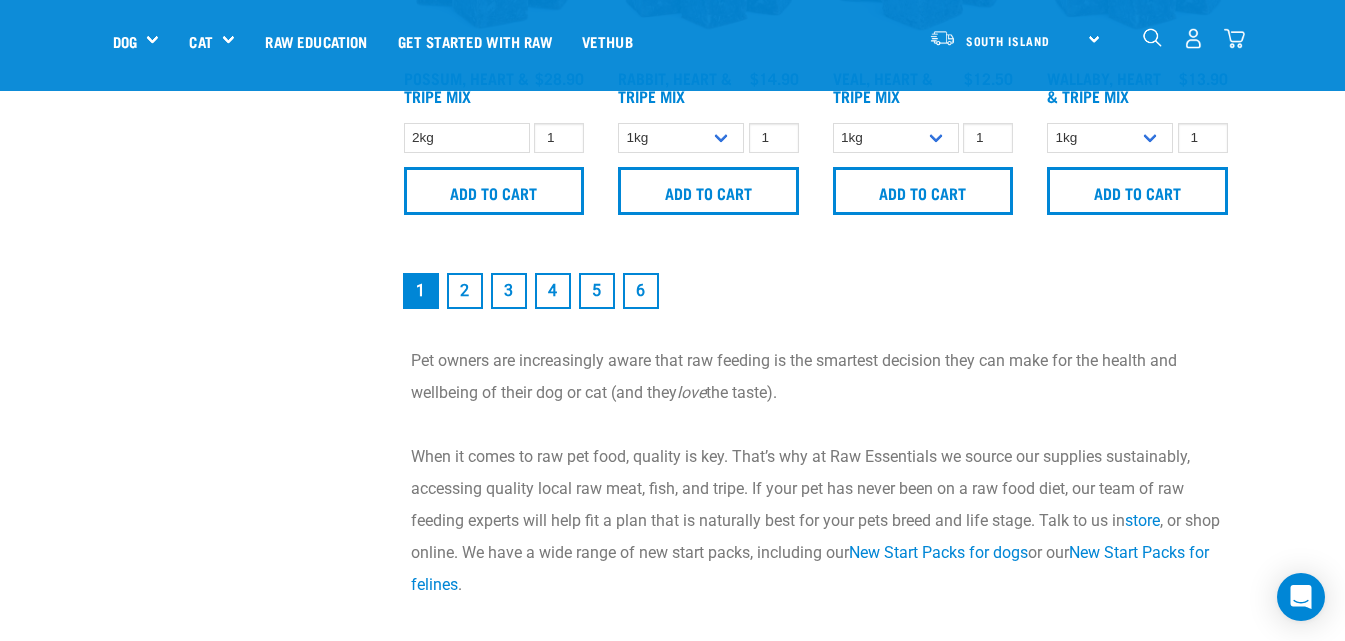 click on "2" at bounding box center (465, 291) 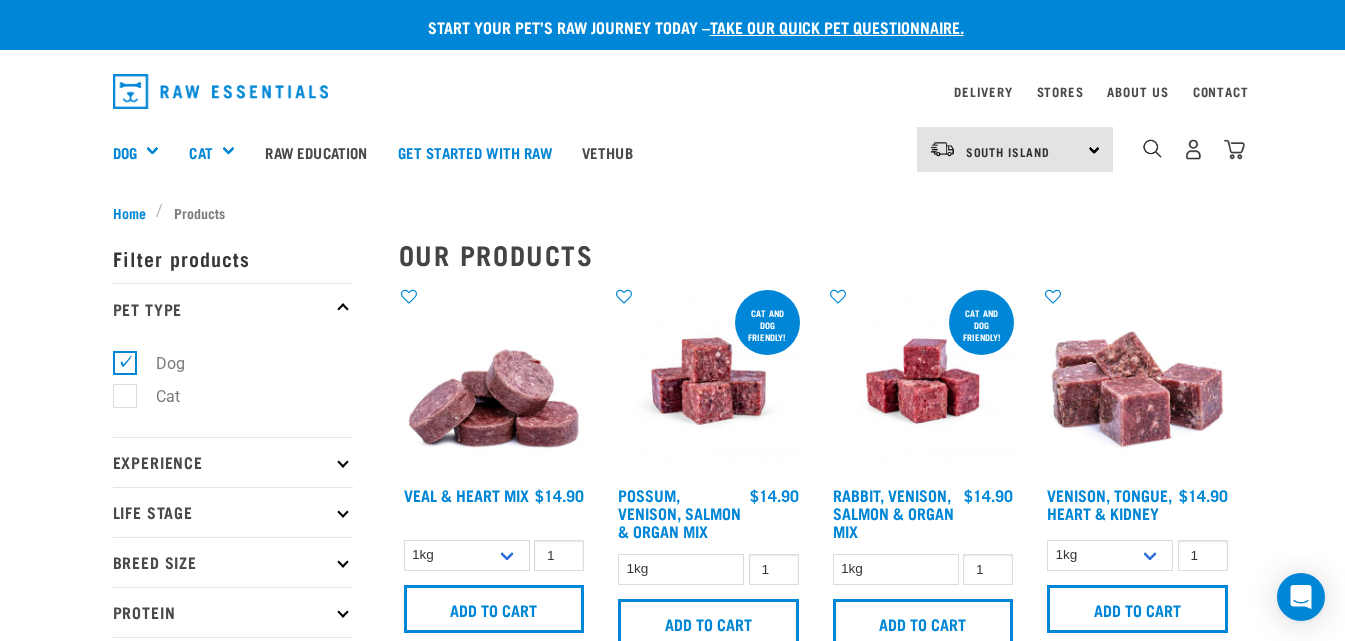 scroll, scrollTop: 0, scrollLeft: 0, axis: both 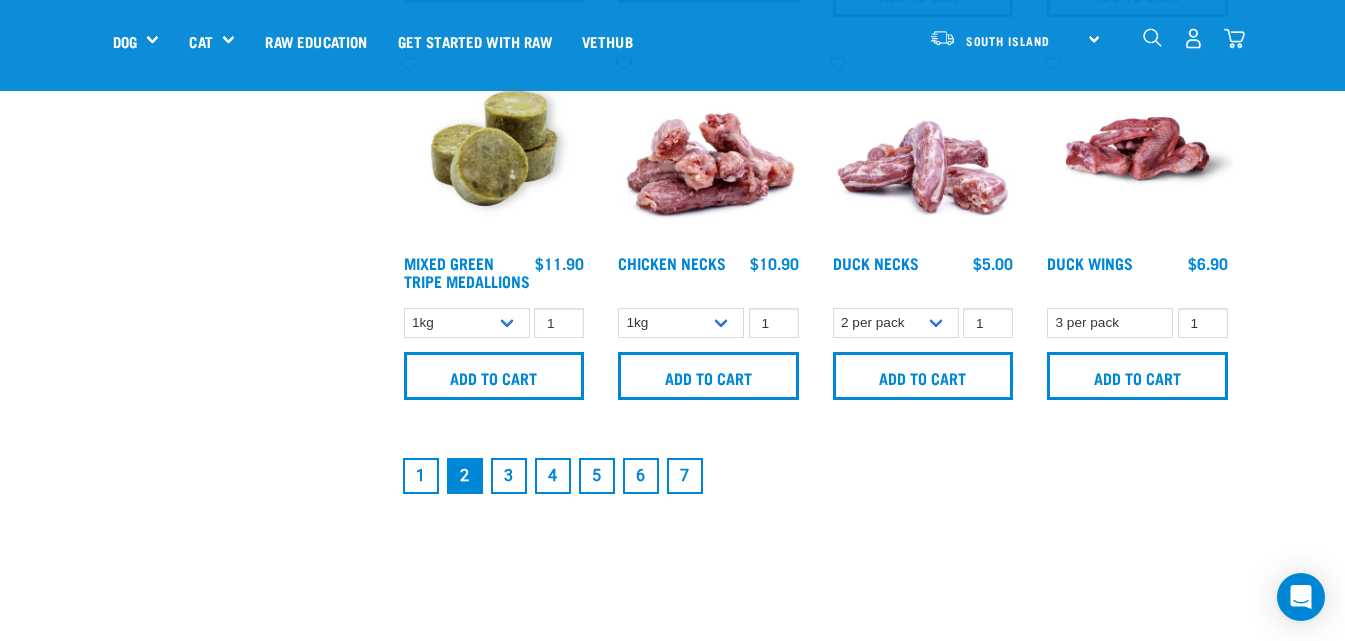 click on "3" at bounding box center (509, 476) 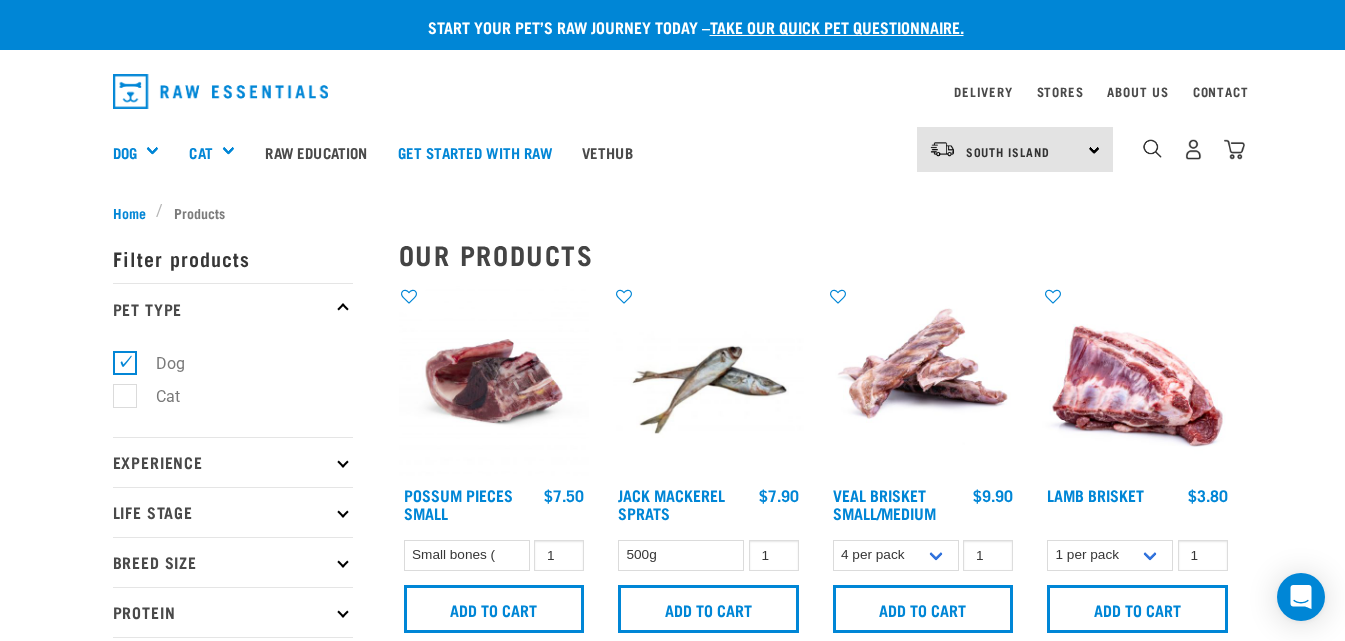 scroll, scrollTop: 0, scrollLeft: 0, axis: both 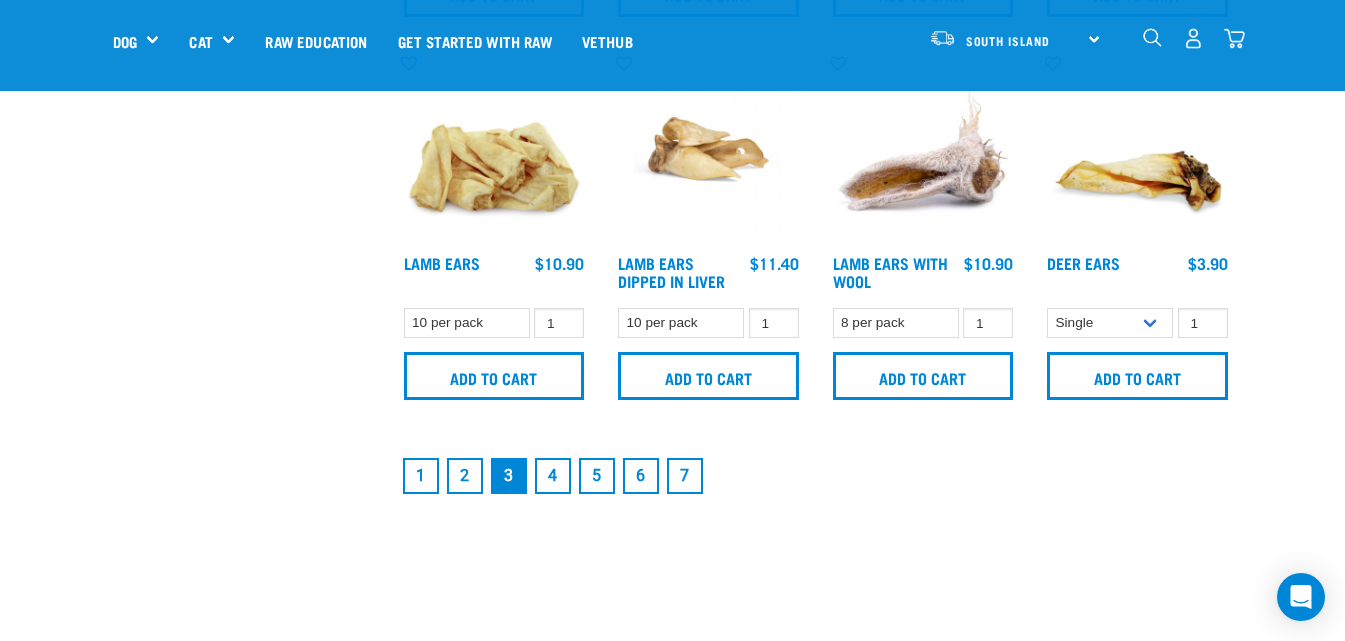 click on "4" at bounding box center [553, 476] 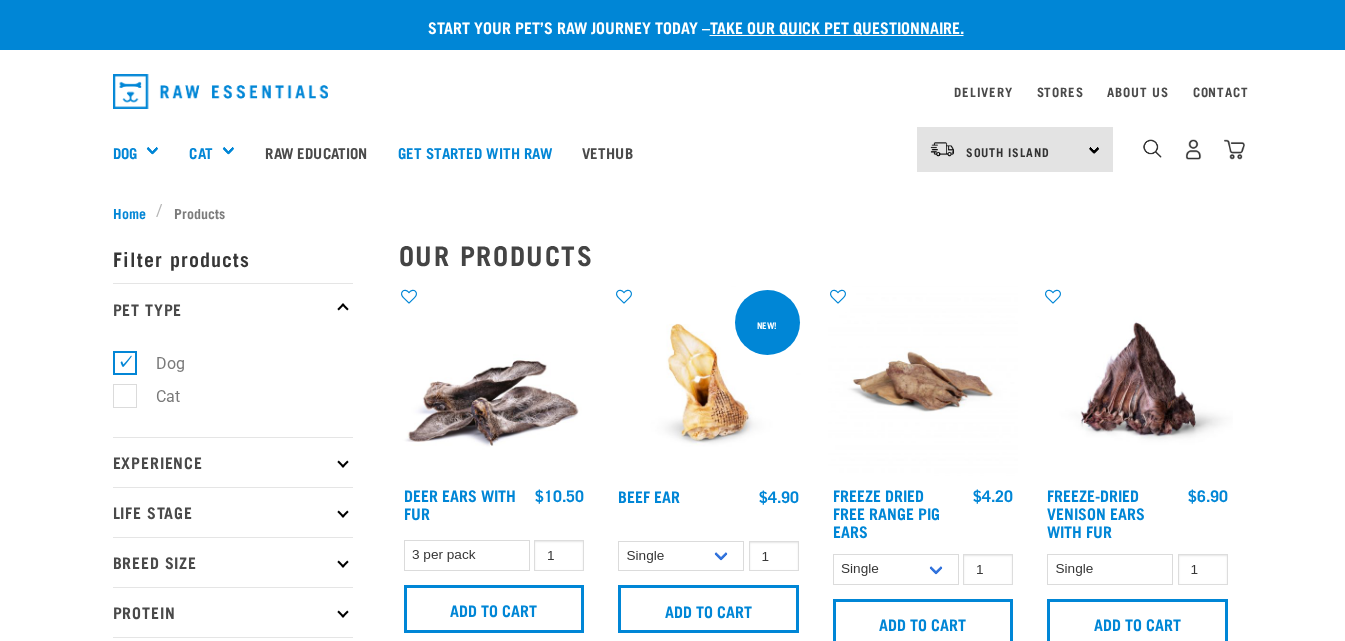 scroll, scrollTop: 0, scrollLeft: 0, axis: both 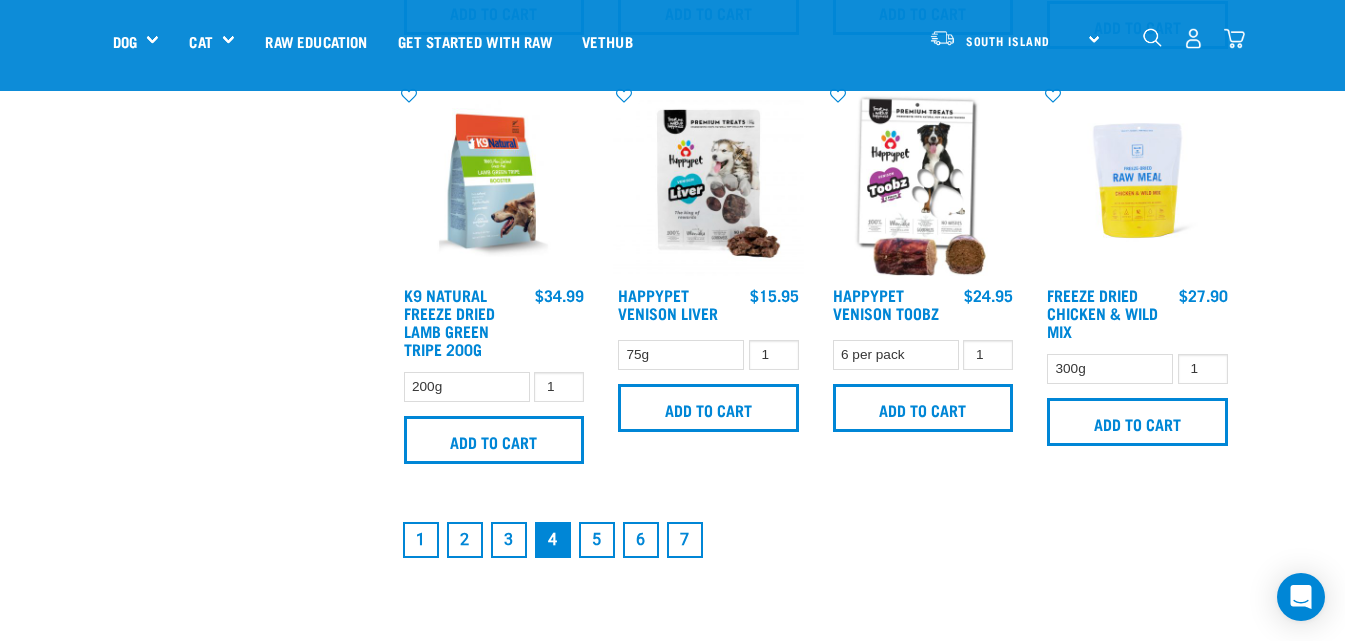 click on "5" at bounding box center [597, 540] 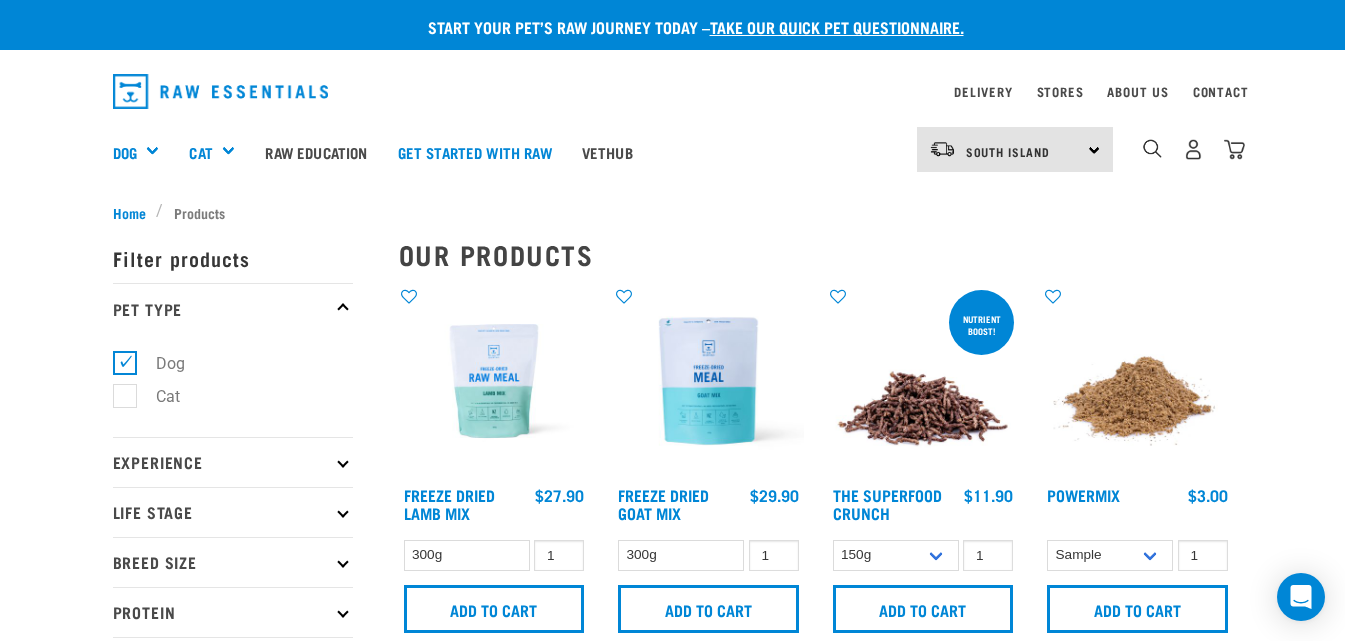 scroll, scrollTop: 0, scrollLeft: 0, axis: both 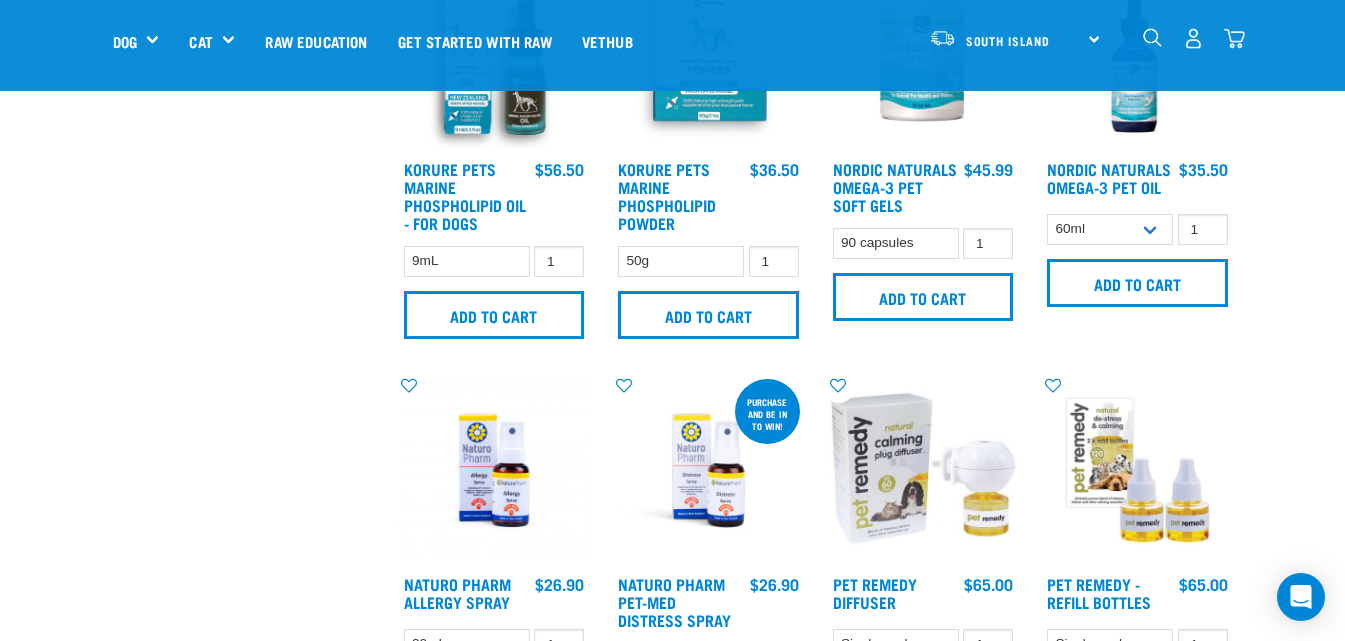 click at bounding box center [1234, 38] 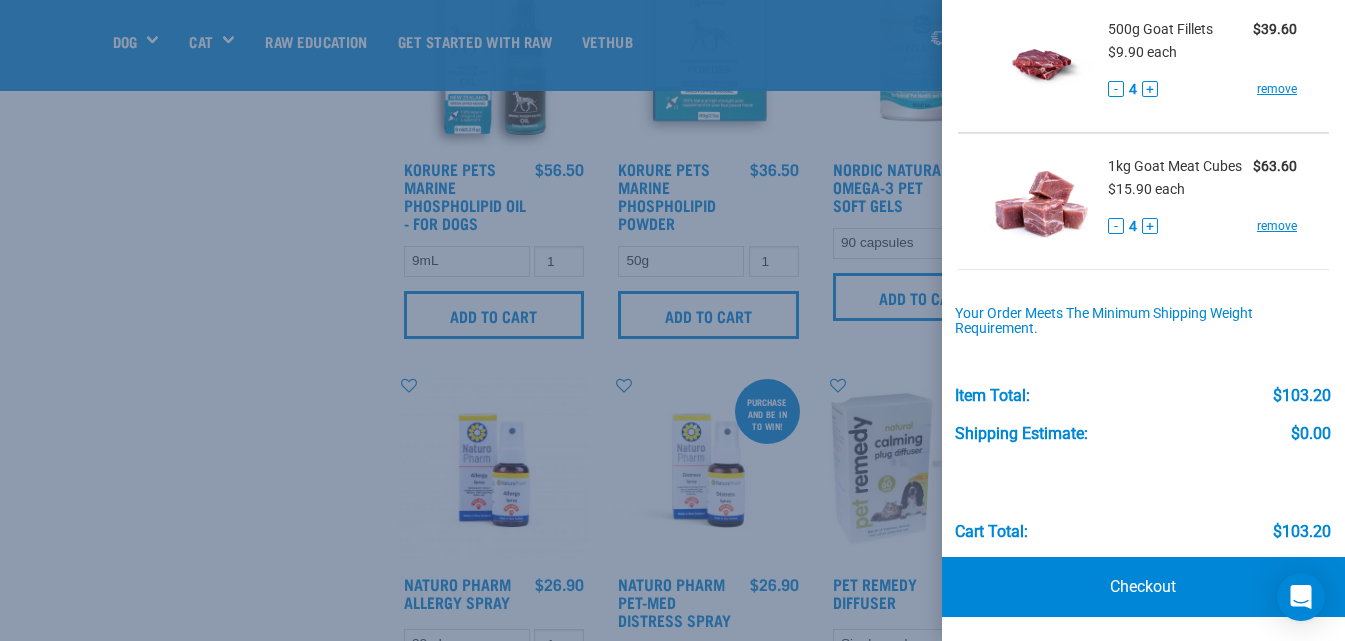 scroll, scrollTop: 142, scrollLeft: 0, axis: vertical 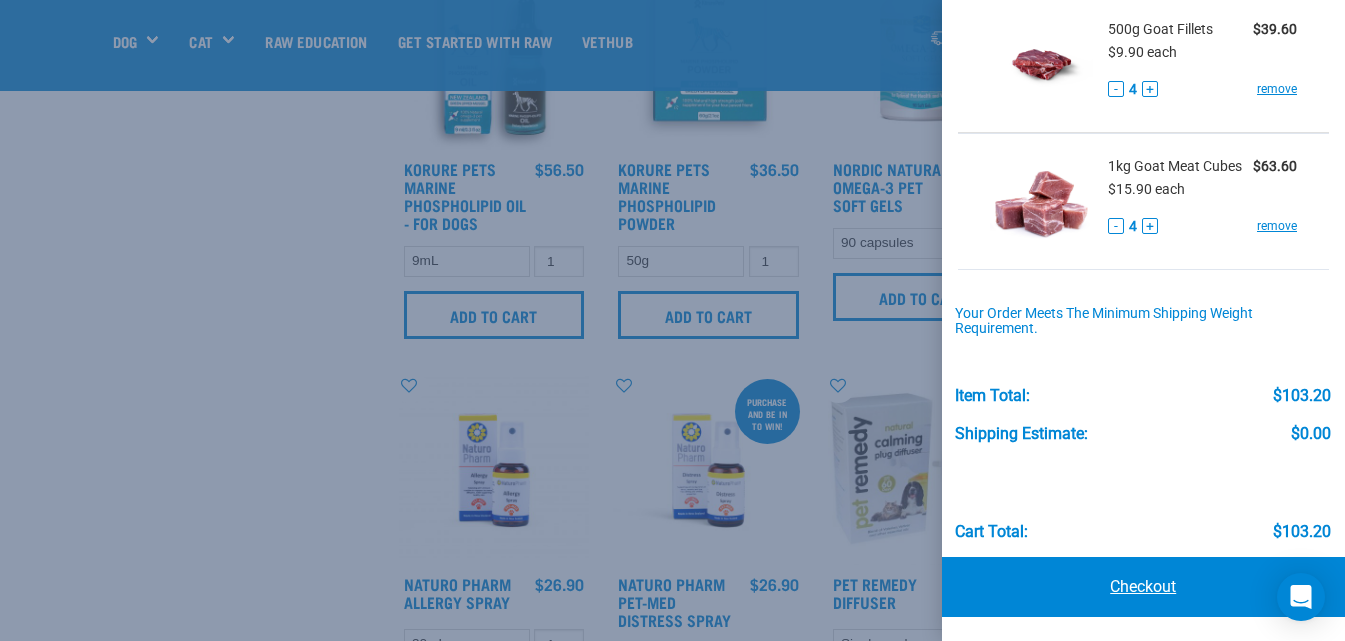 click on "Checkout" at bounding box center [1144, 587] 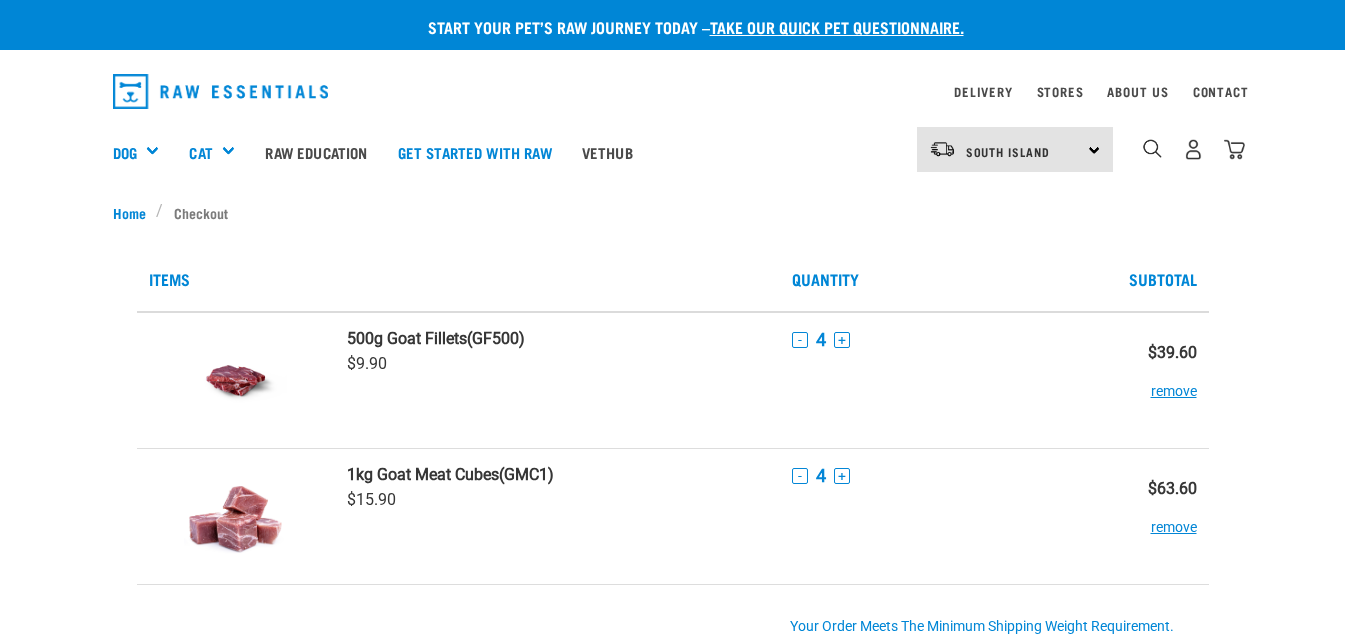 scroll, scrollTop: 0, scrollLeft: 0, axis: both 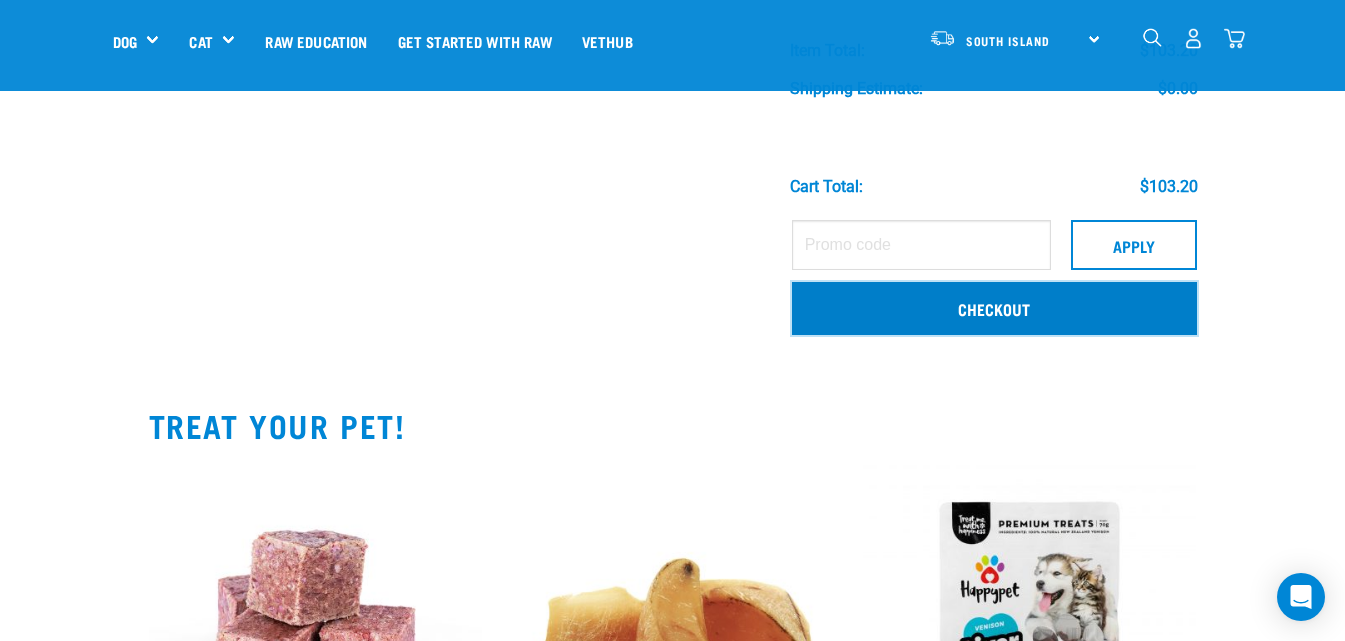 click on "Checkout" at bounding box center [994, 308] 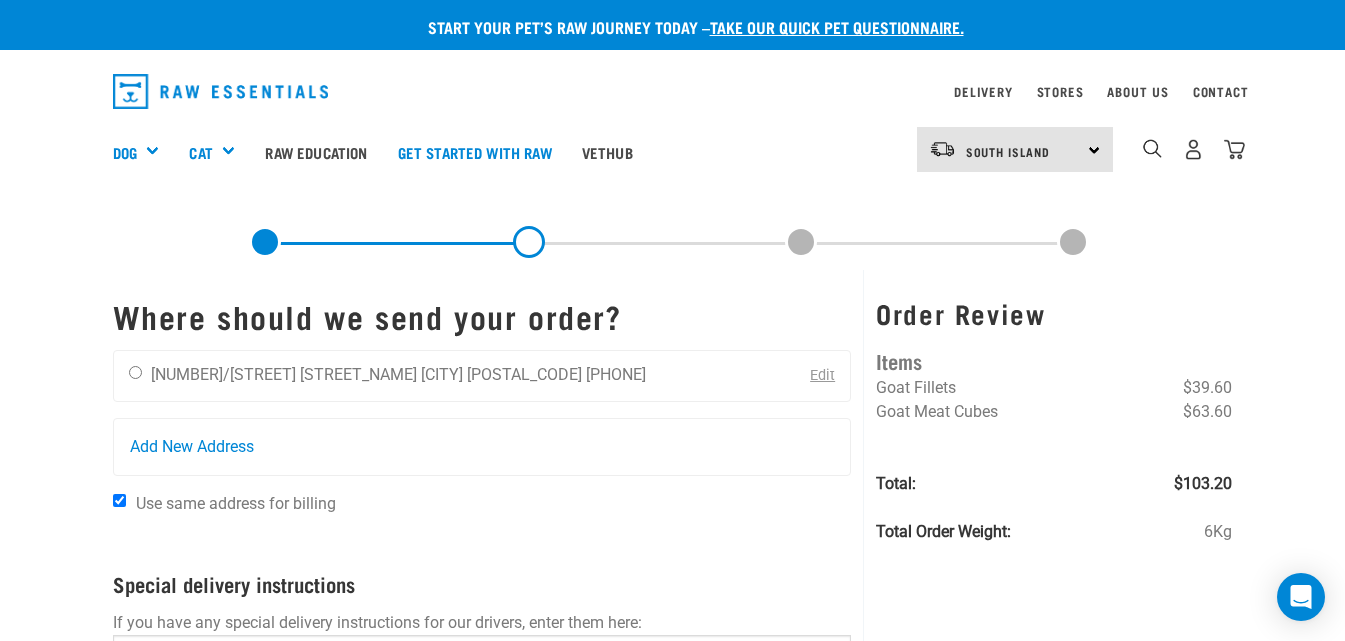 scroll, scrollTop: 0, scrollLeft: 0, axis: both 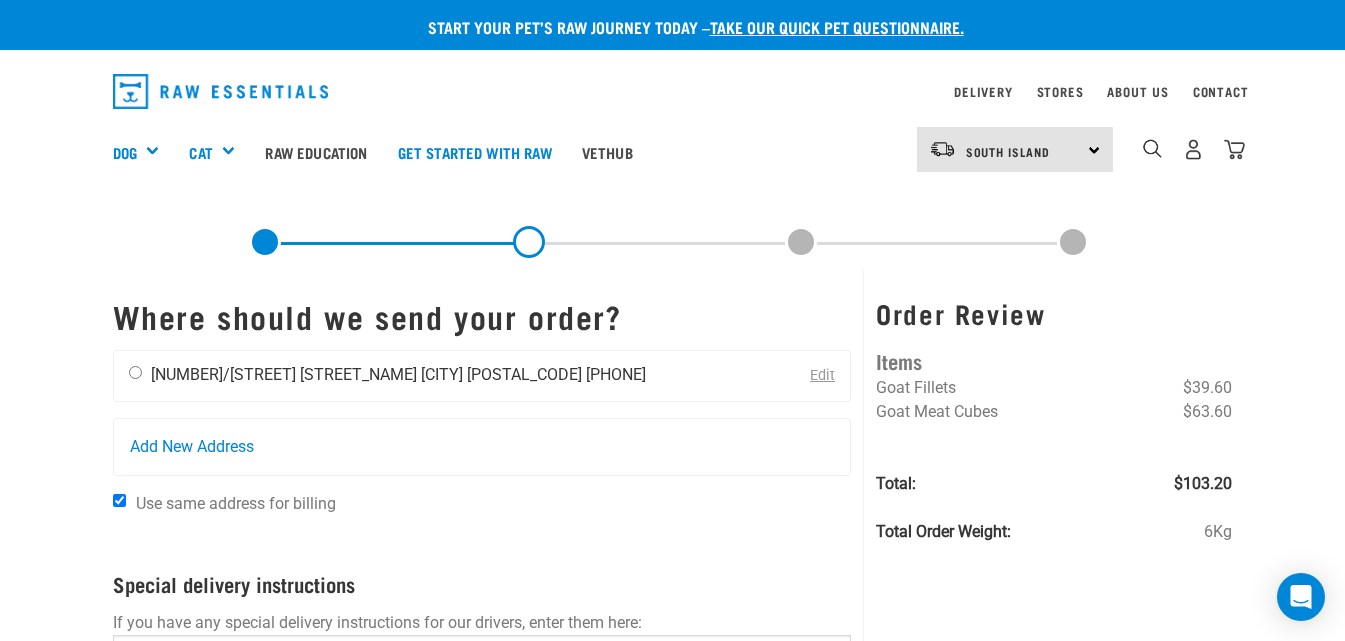 click at bounding box center (135, 372) 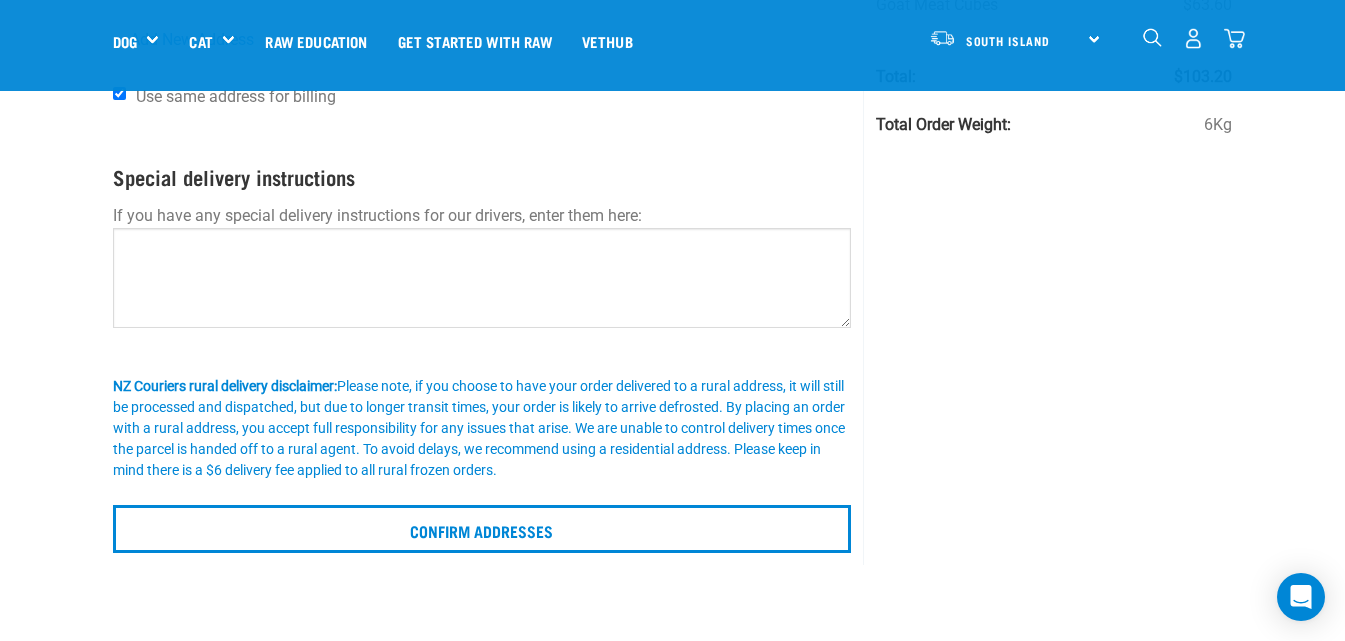 scroll, scrollTop: 300, scrollLeft: 0, axis: vertical 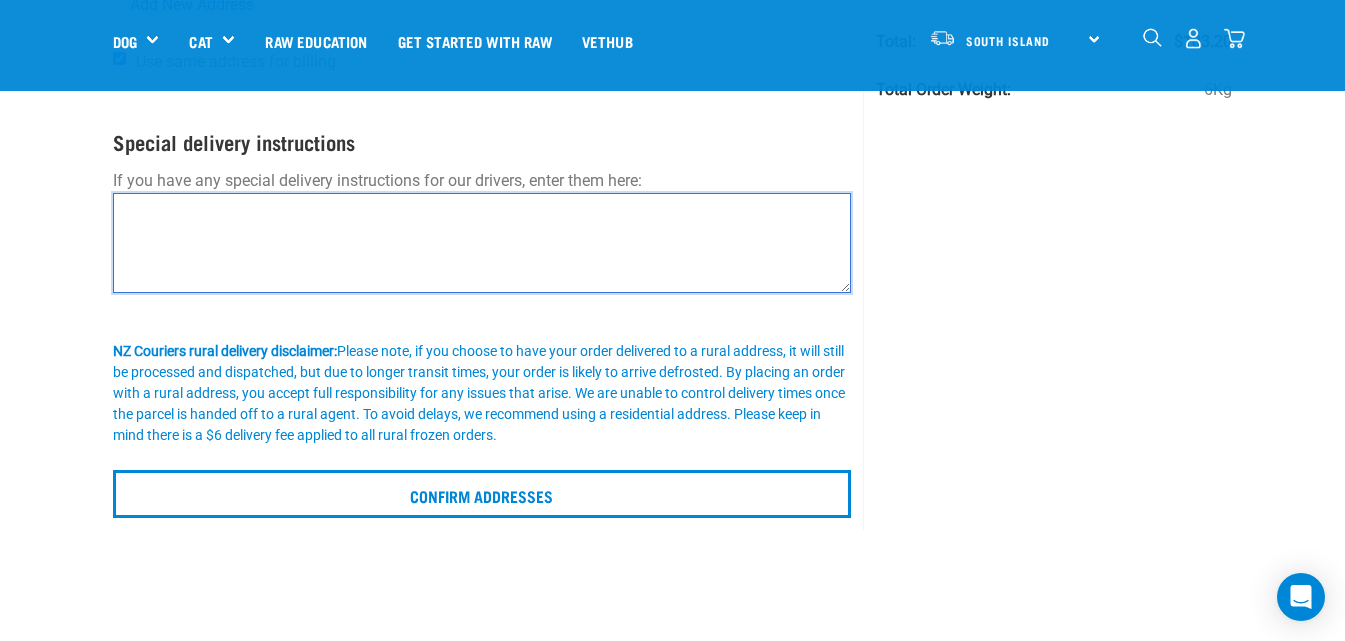 click at bounding box center [482, 243] 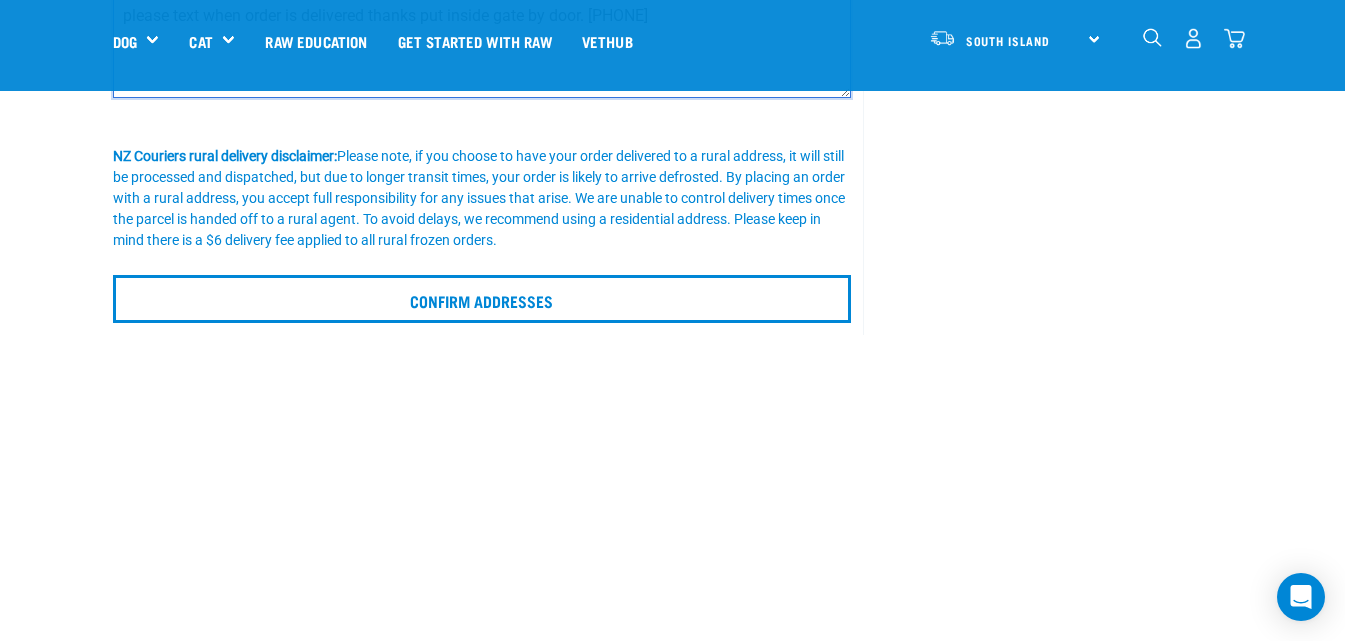 scroll, scrollTop: 500, scrollLeft: 0, axis: vertical 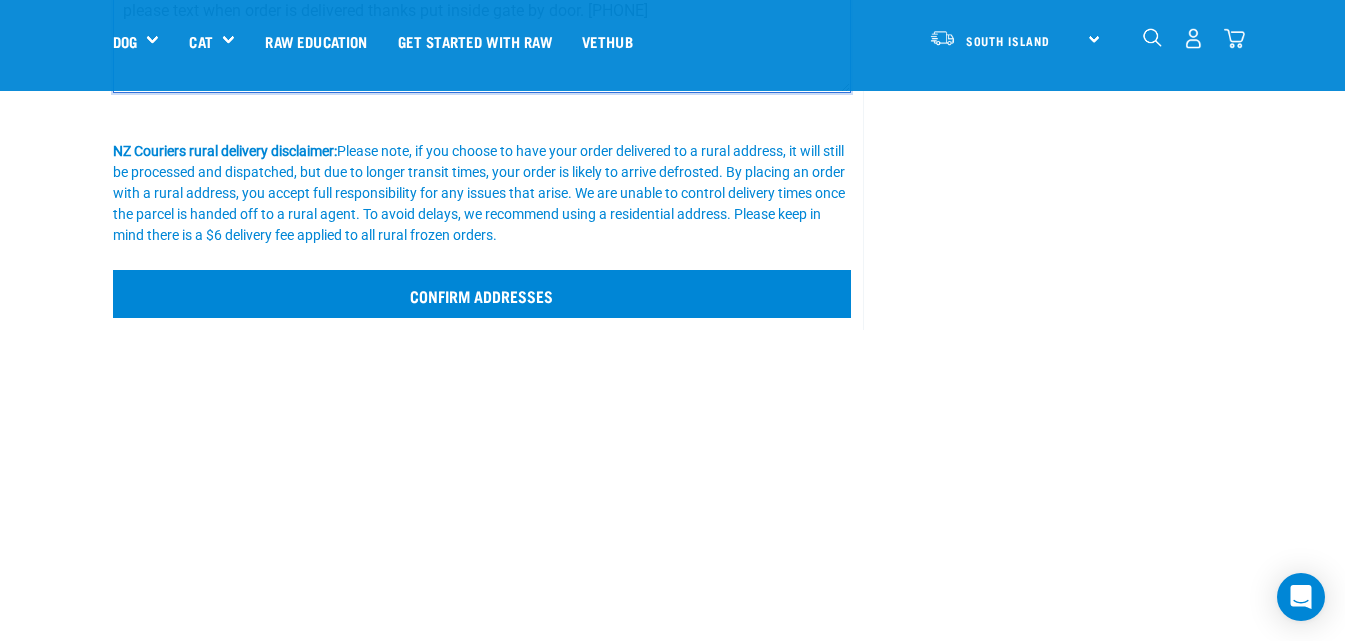 type on "please text when order is delivered thanks put inside gate by door. 0277898788" 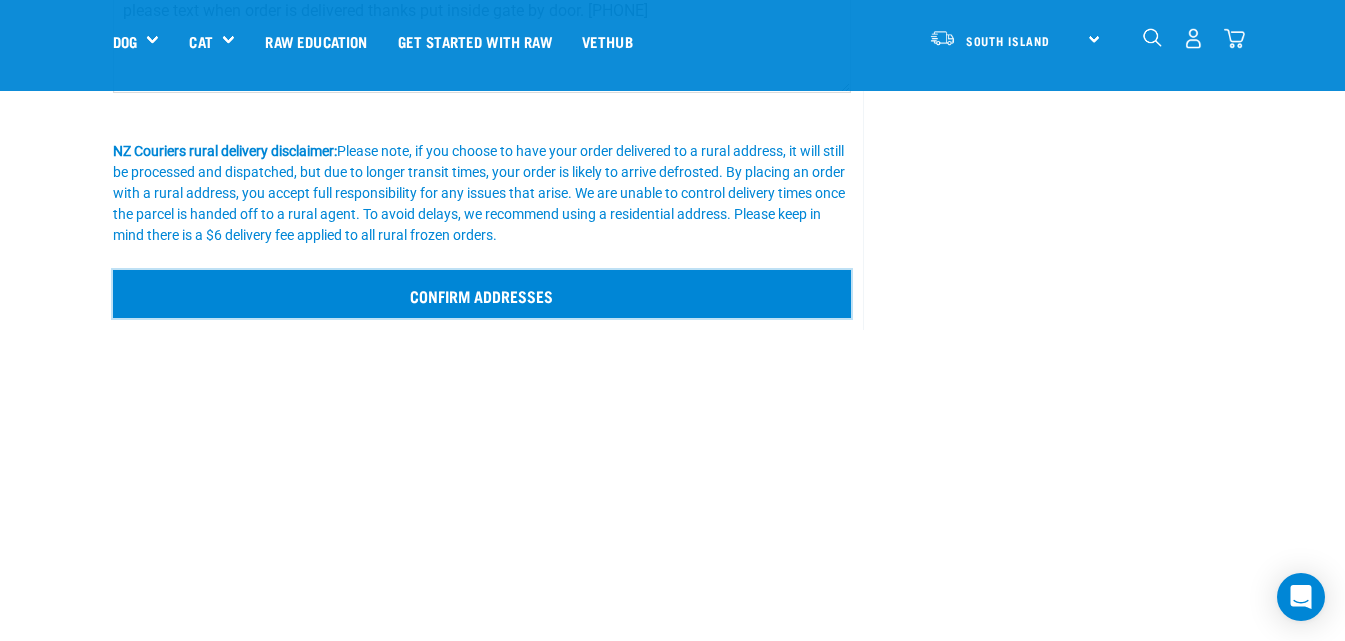 click on "Confirm addresses" at bounding box center (482, 294) 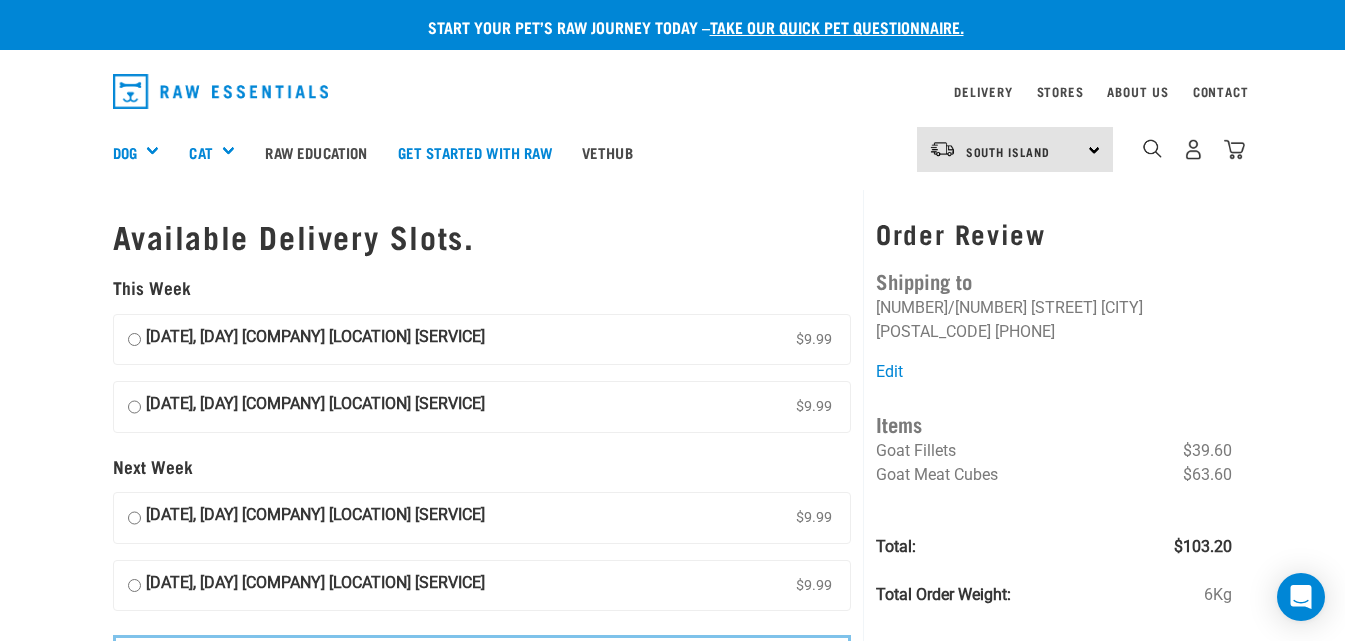 scroll, scrollTop: 0, scrollLeft: 0, axis: both 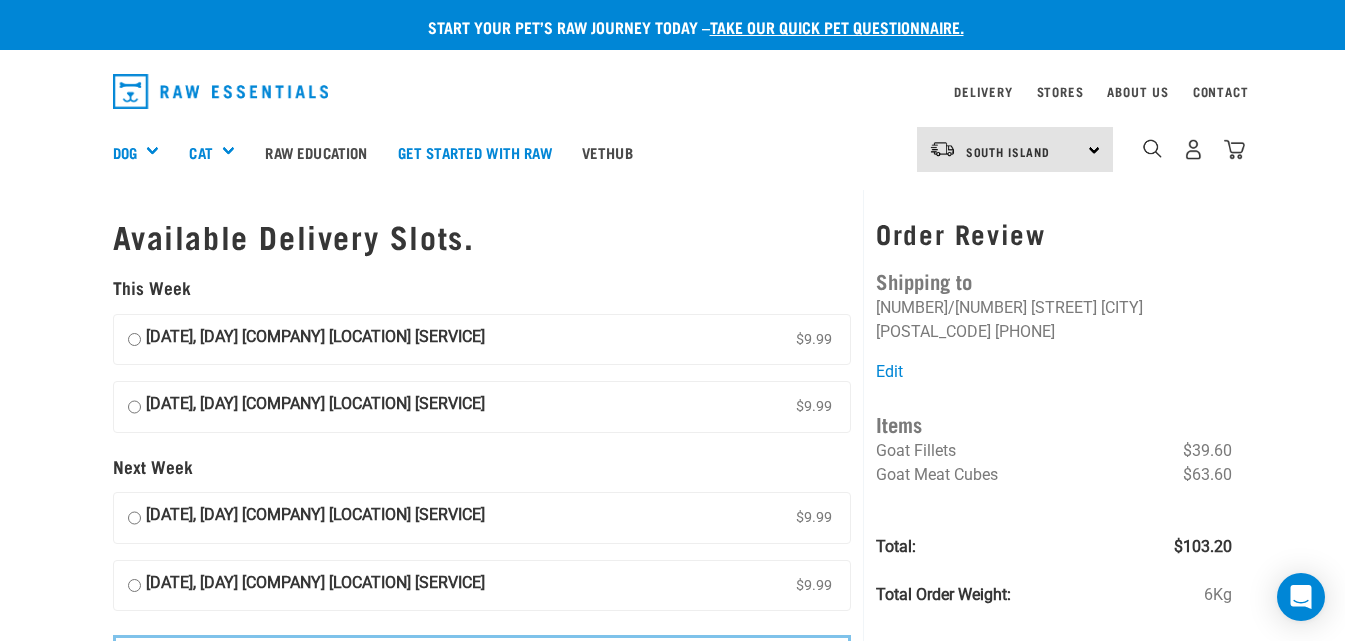 click on "07 August, Thursday NZ Couriers South Island Short Haul
$9.99" at bounding box center [134, 340] 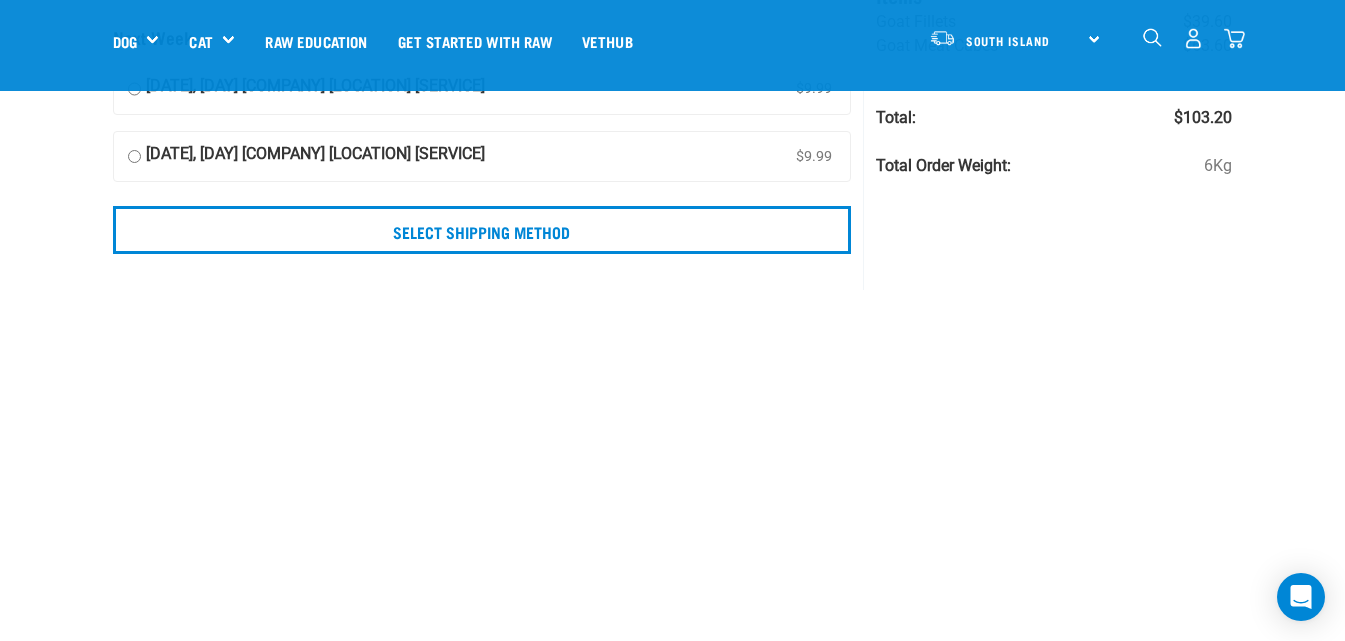 scroll, scrollTop: 300, scrollLeft: 0, axis: vertical 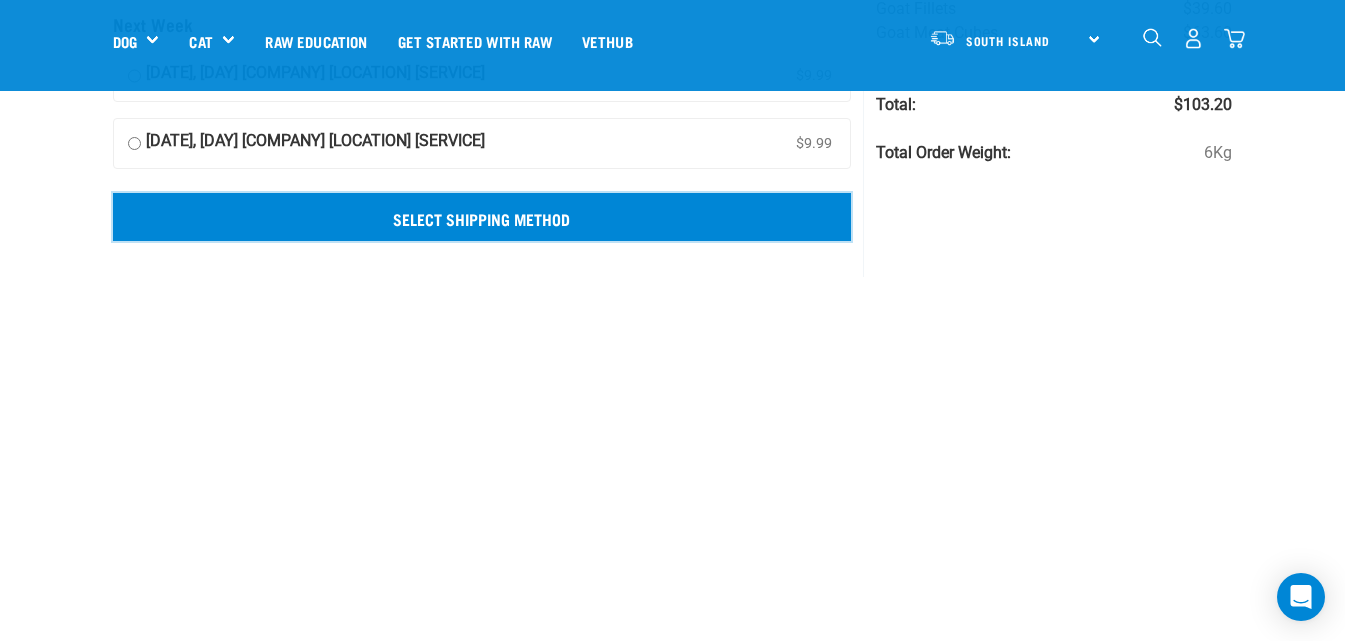 click on "Select Shipping Method" at bounding box center (482, 217) 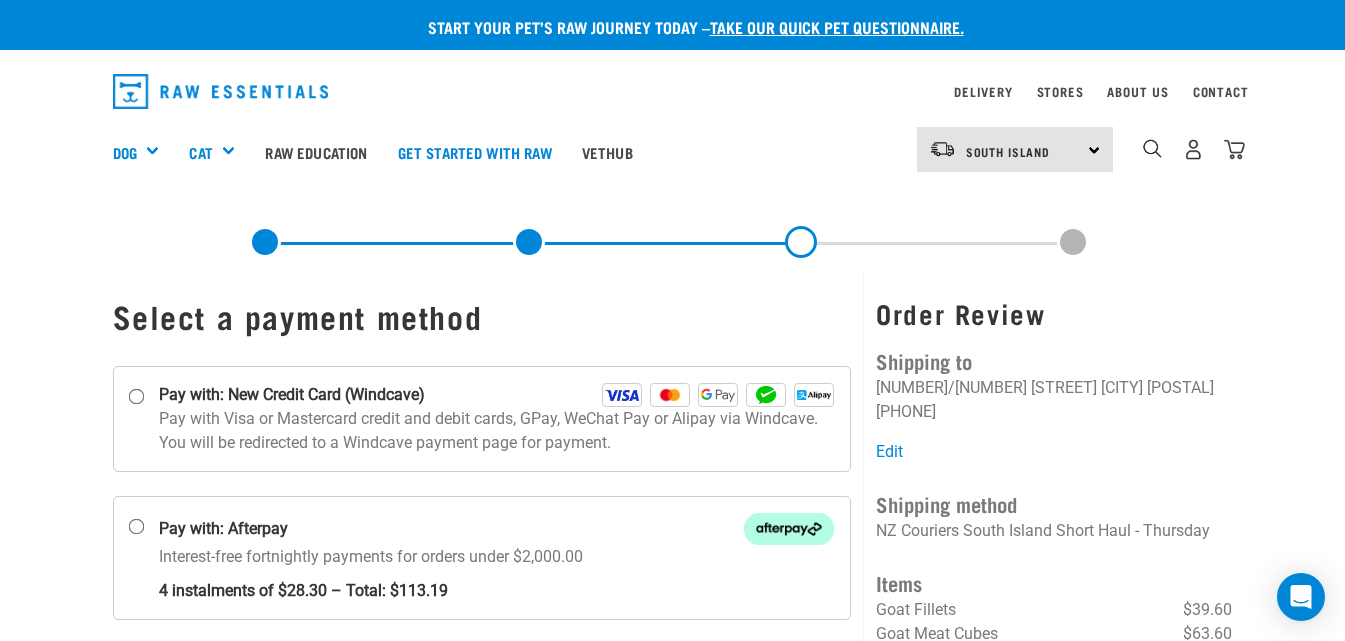 scroll, scrollTop: 0, scrollLeft: 0, axis: both 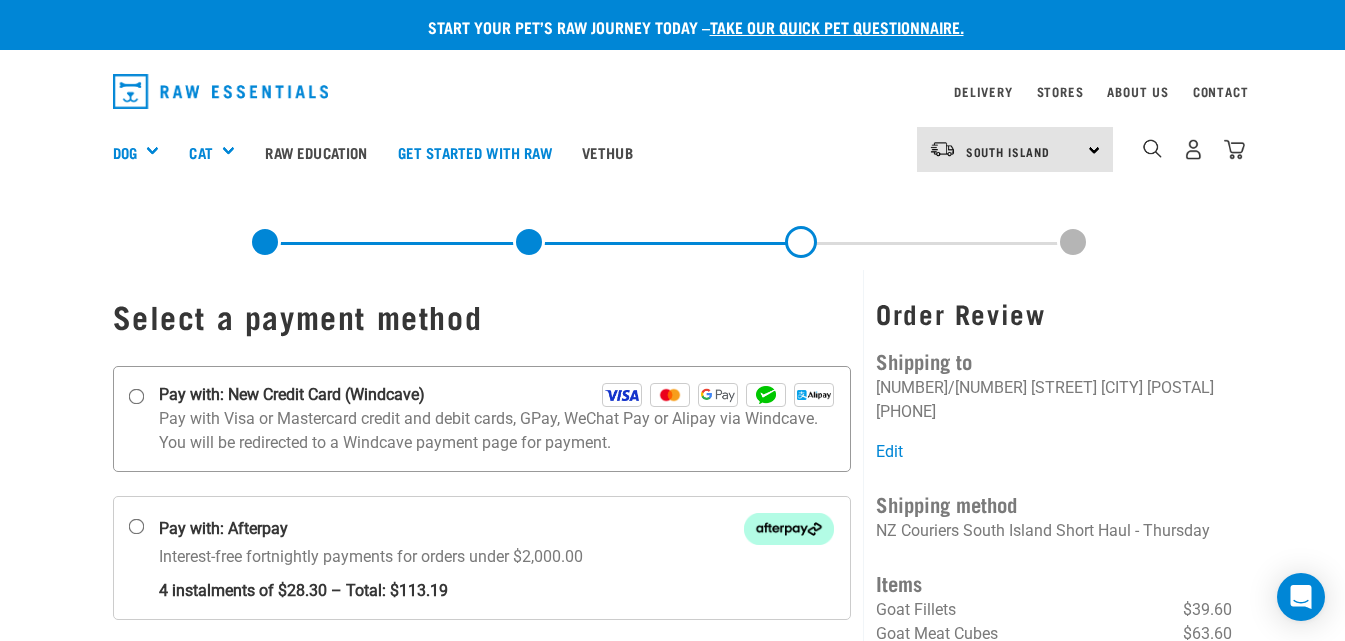 click on "Pay with: New Credit Card (Windcave)" at bounding box center [136, 396] 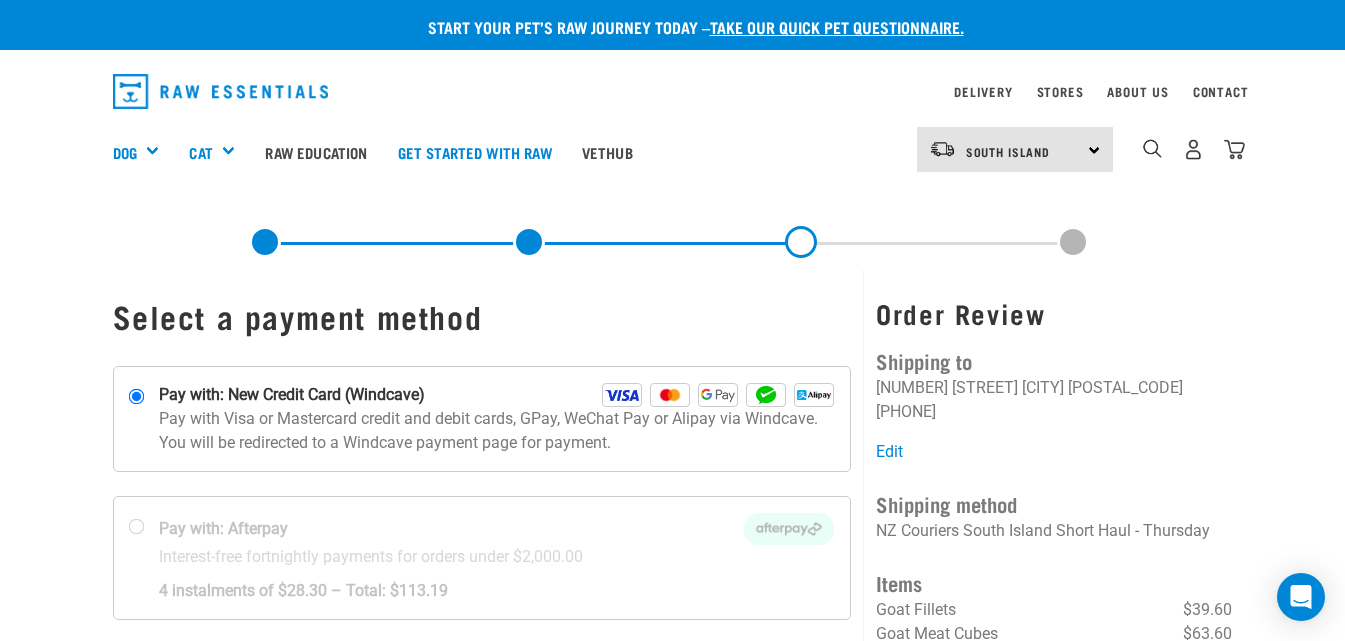 scroll, scrollTop: 0, scrollLeft: 0, axis: both 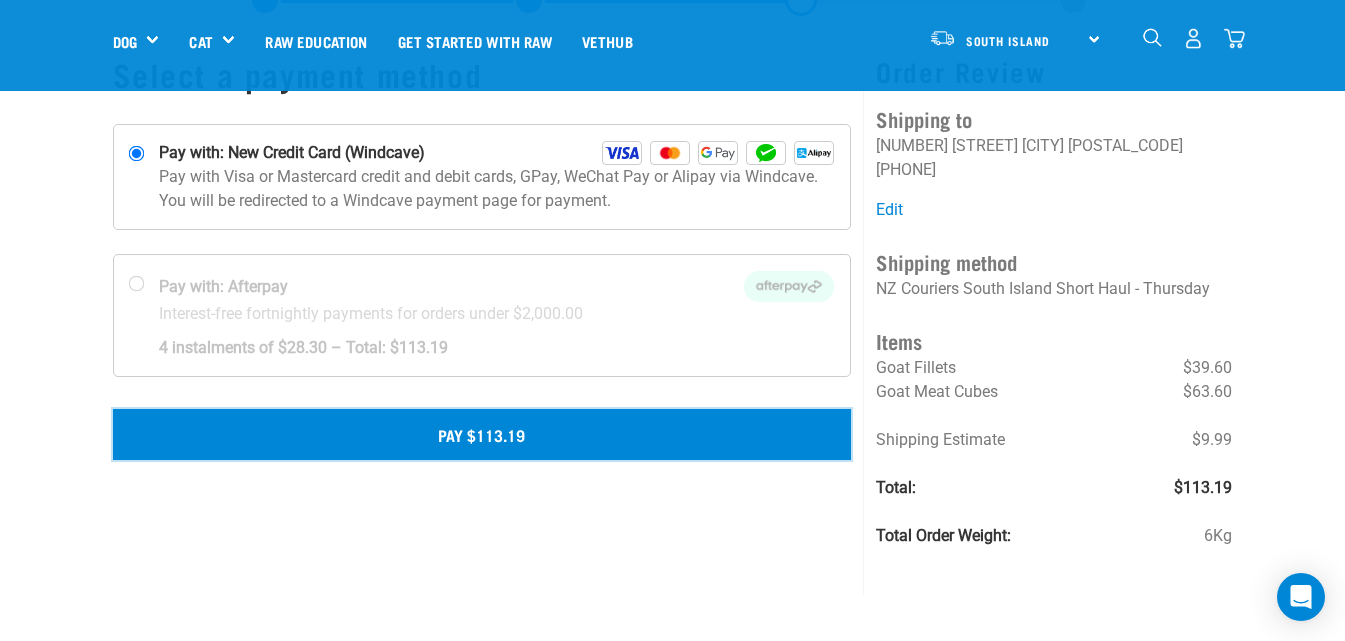 click on "Pay $113.19" at bounding box center [482, 434] 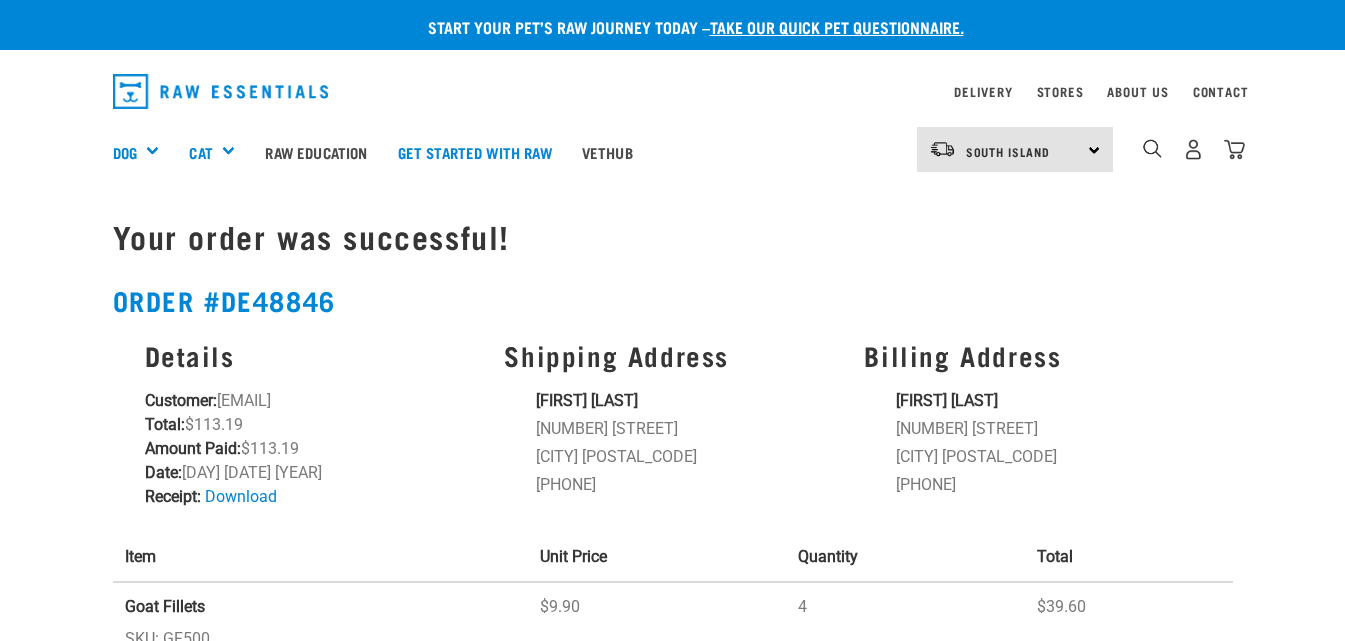 scroll, scrollTop: 0, scrollLeft: 0, axis: both 